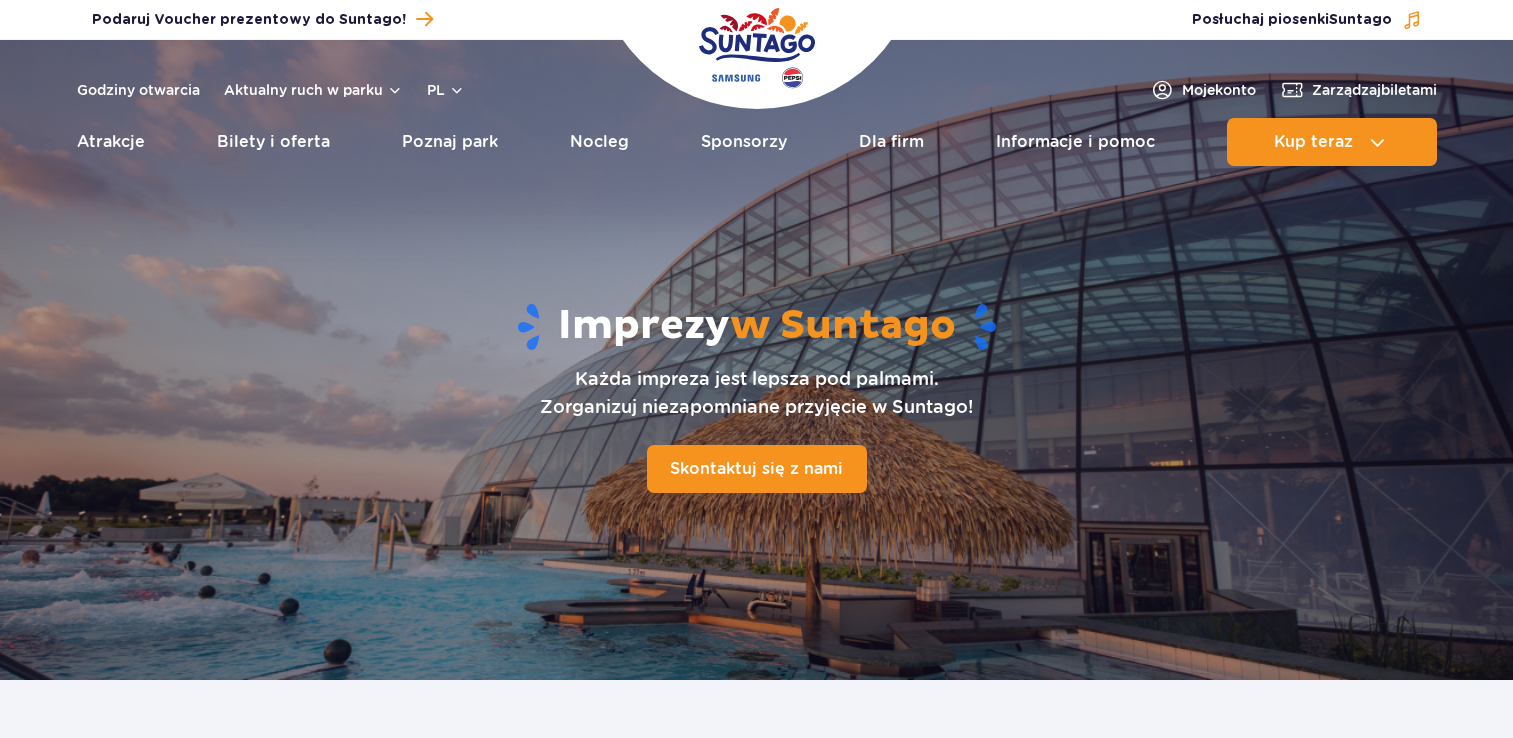 scroll, scrollTop: 0, scrollLeft: 0, axis: both 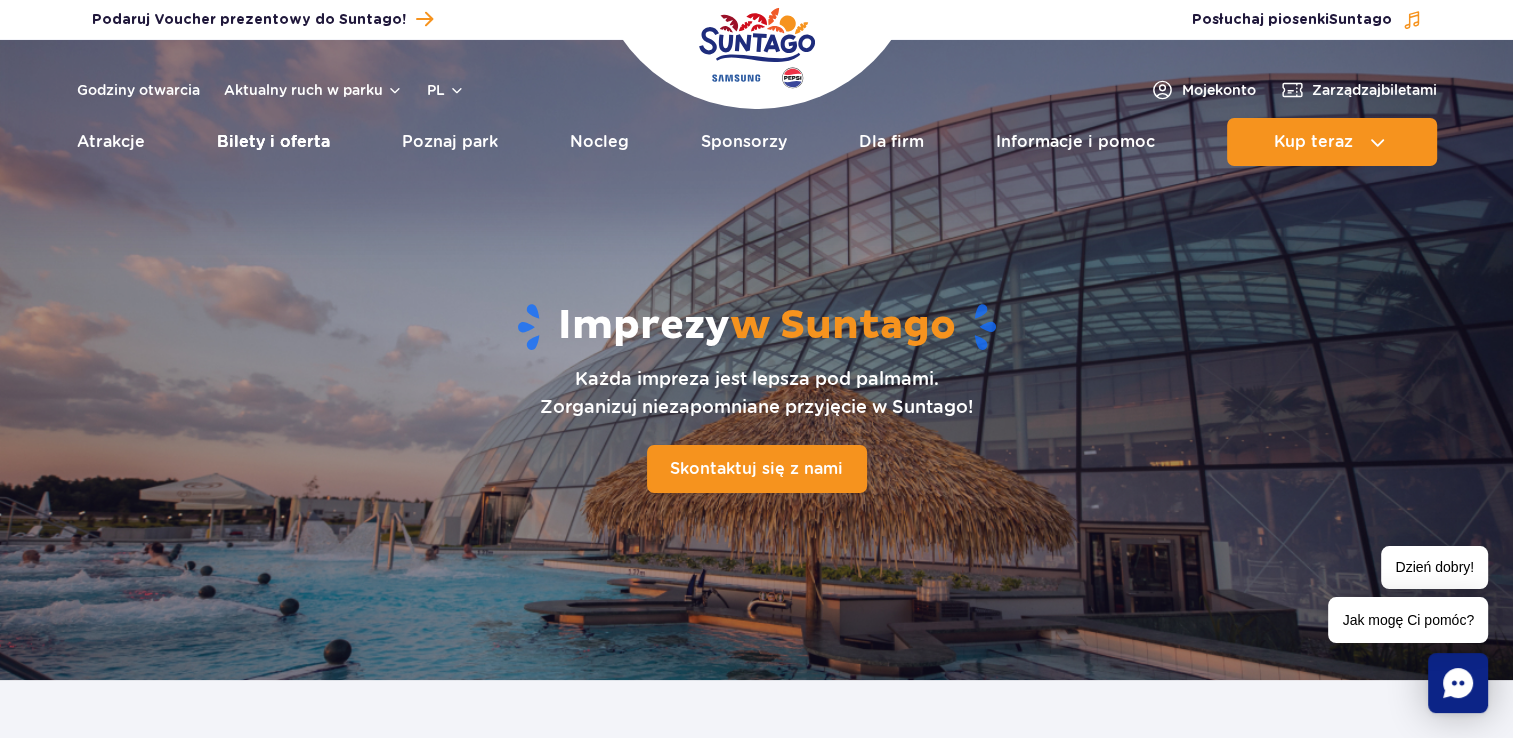click on "Bilety i oferta" at bounding box center [273, 142] 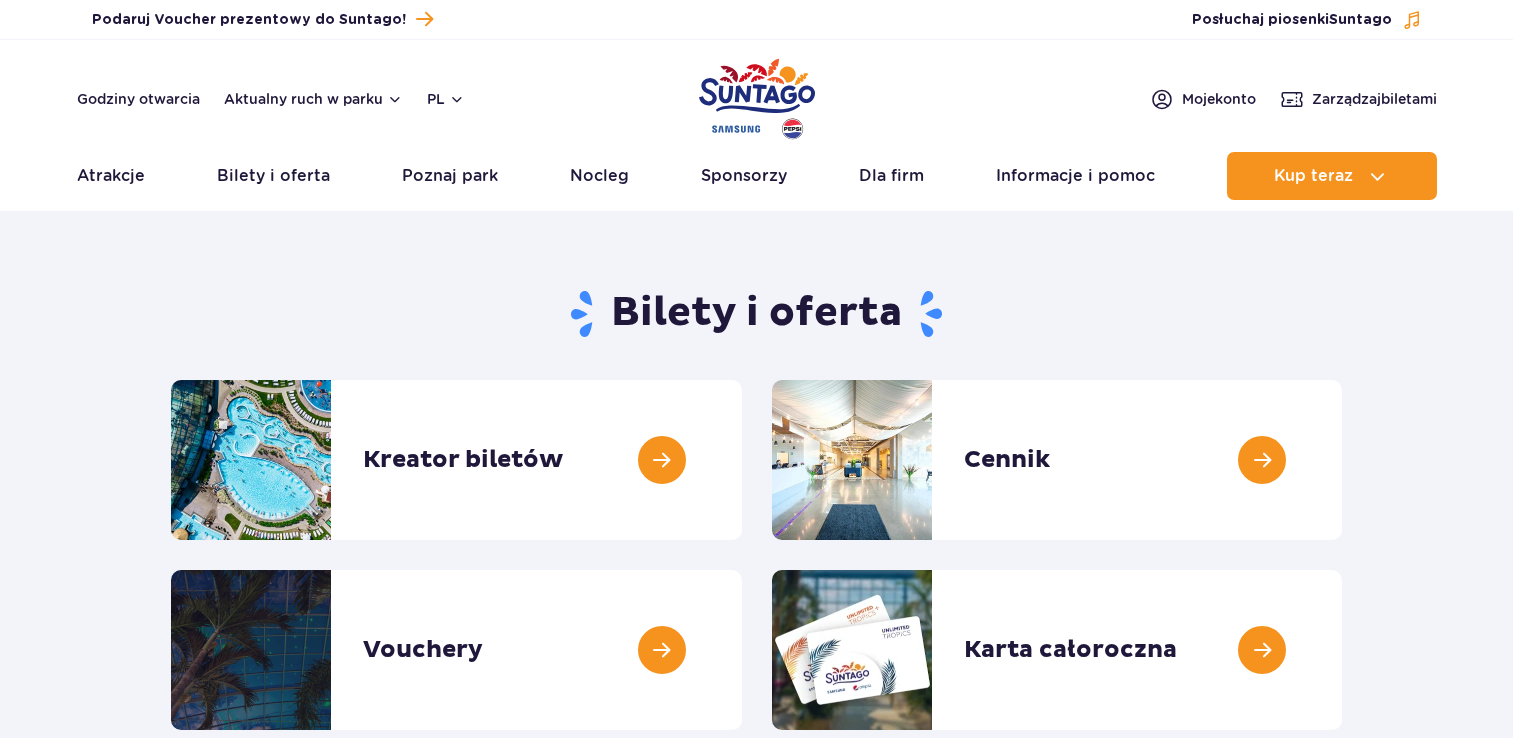 scroll, scrollTop: 0, scrollLeft: 0, axis: both 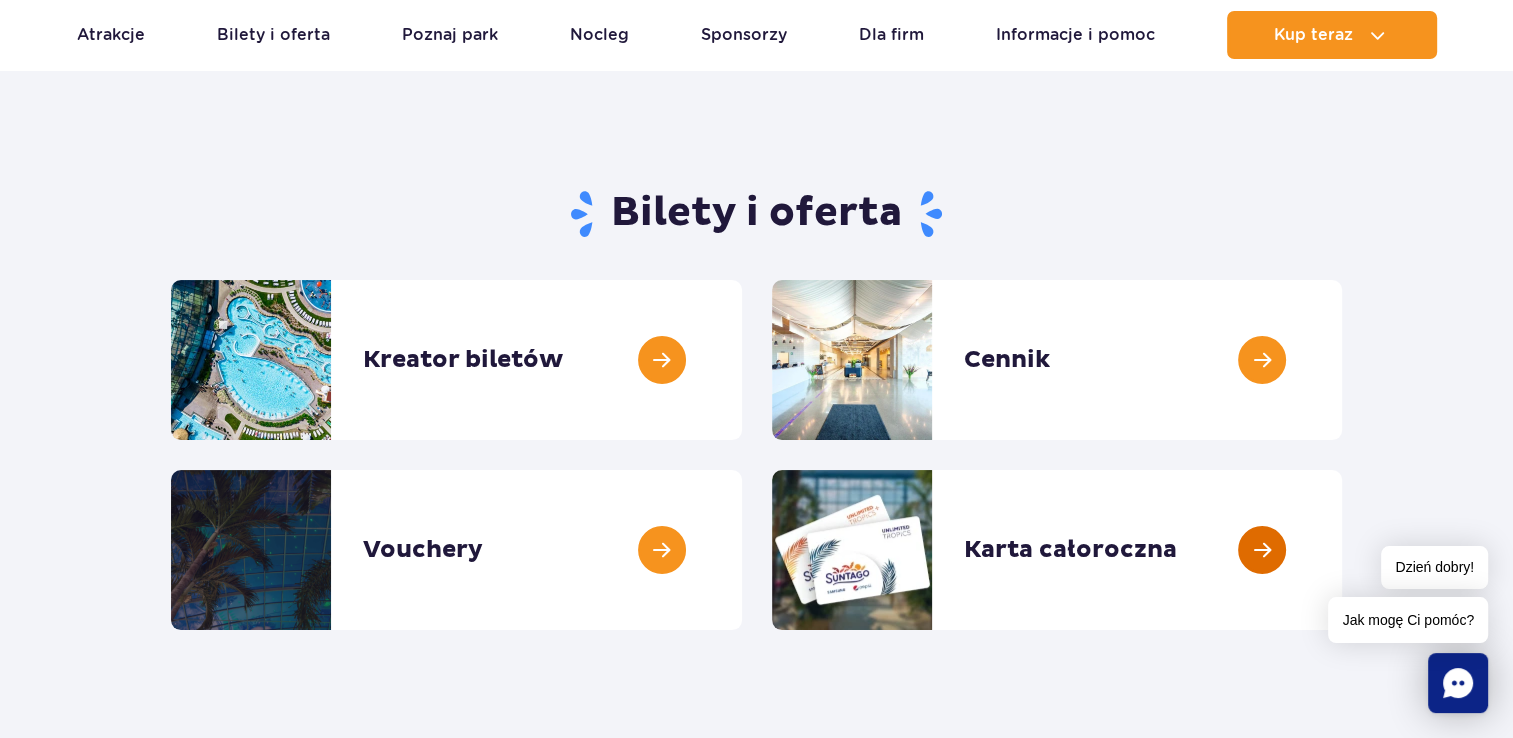 click at bounding box center [1342, 550] 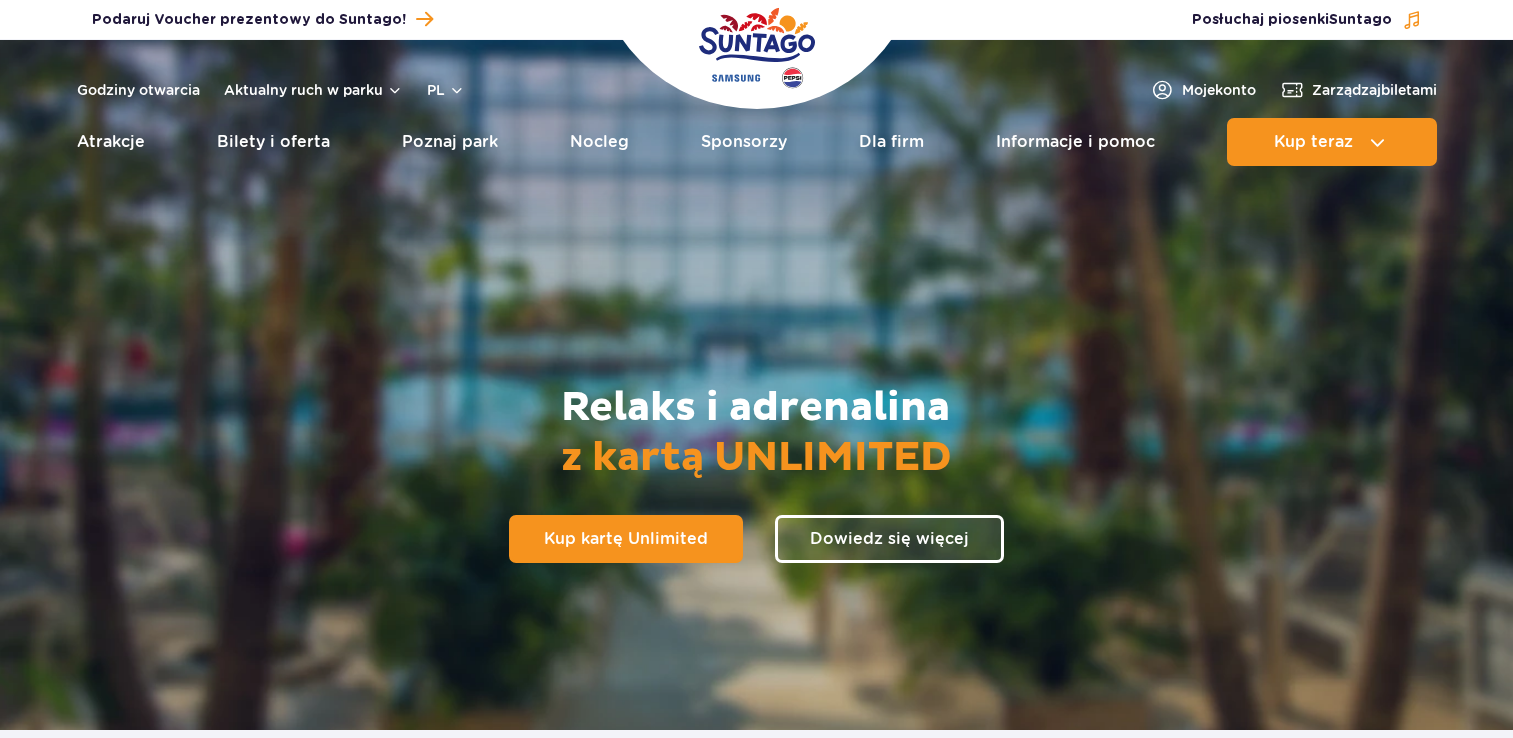 scroll, scrollTop: 0, scrollLeft: 0, axis: both 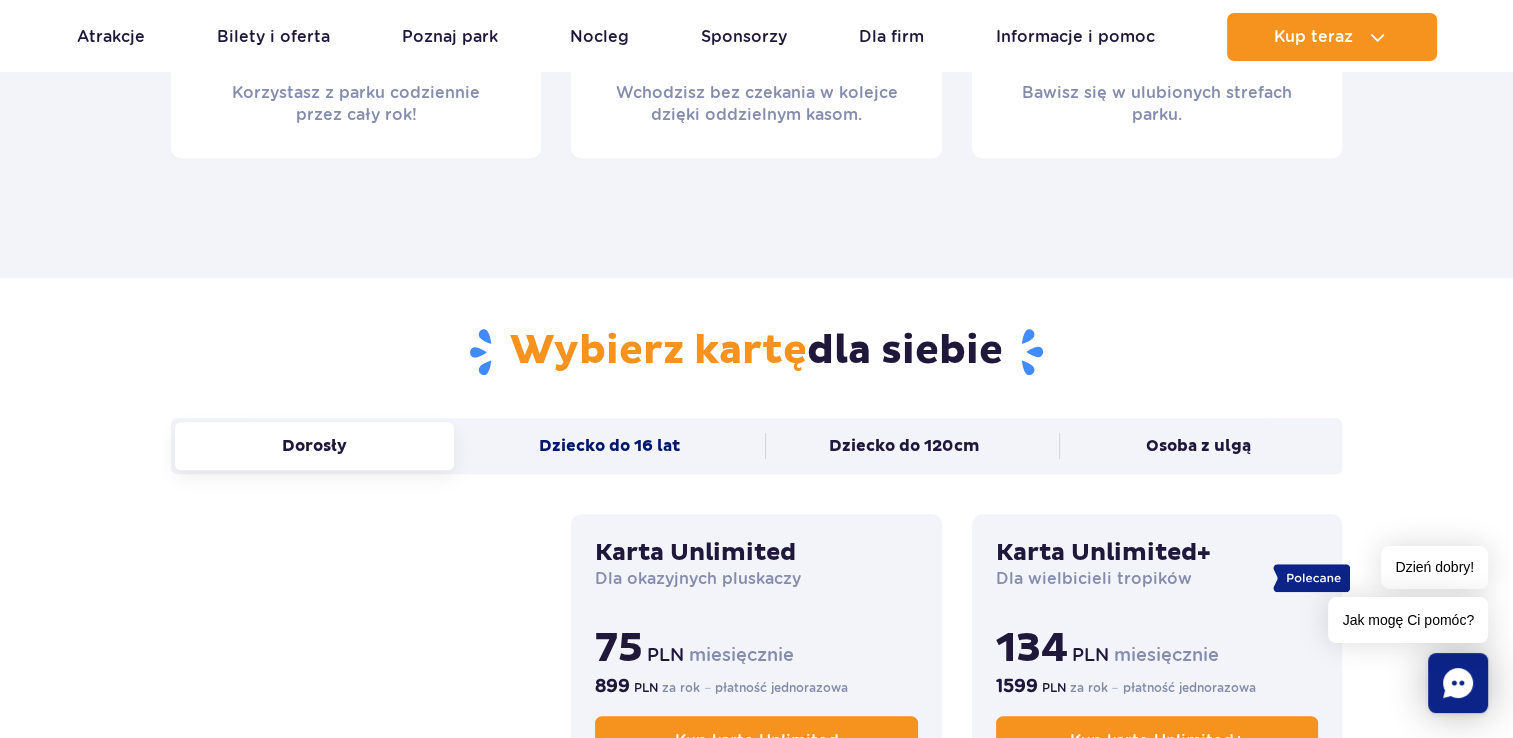 click on "Dziecko do 16 lat" at bounding box center [609, 446] 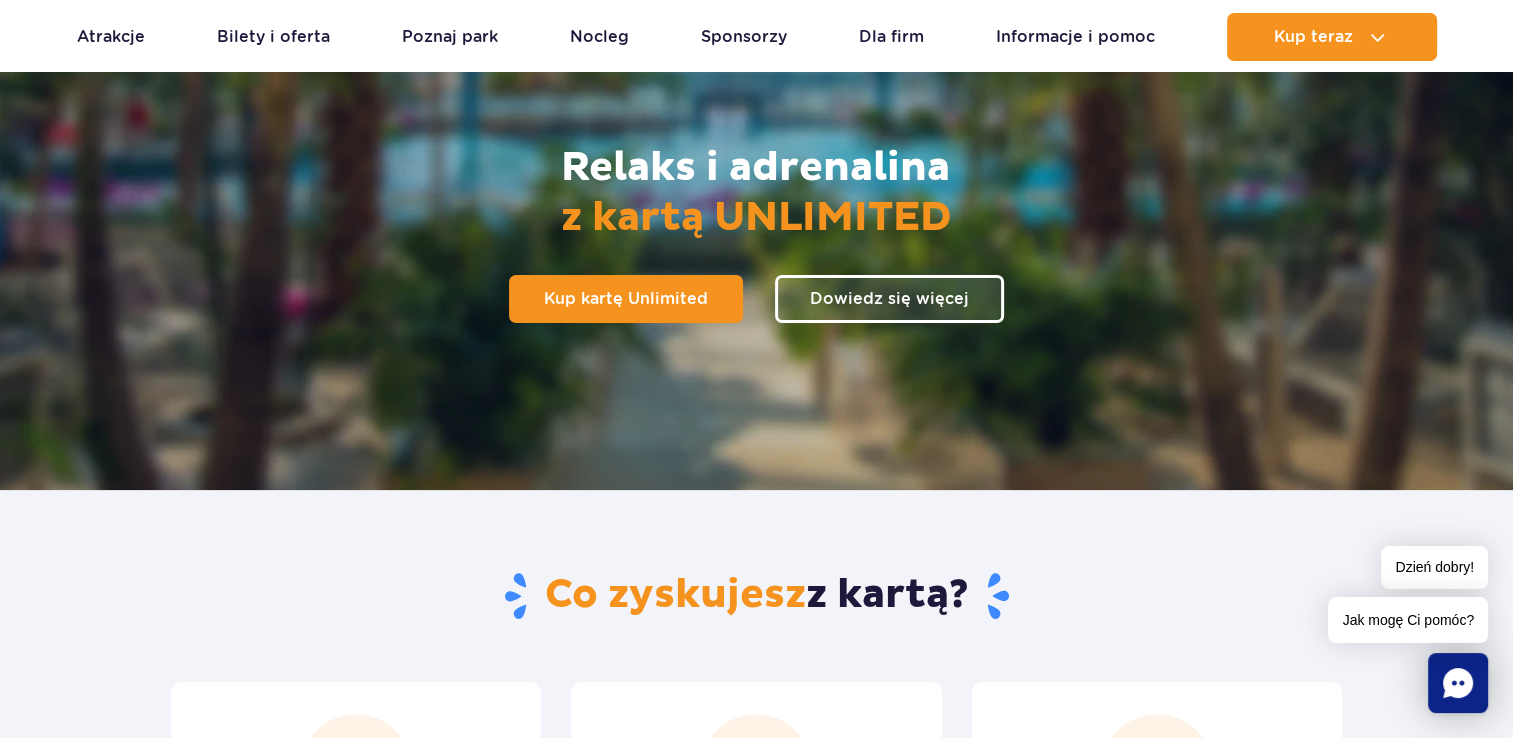 scroll, scrollTop: 0, scrollLeft: 0, axis: both 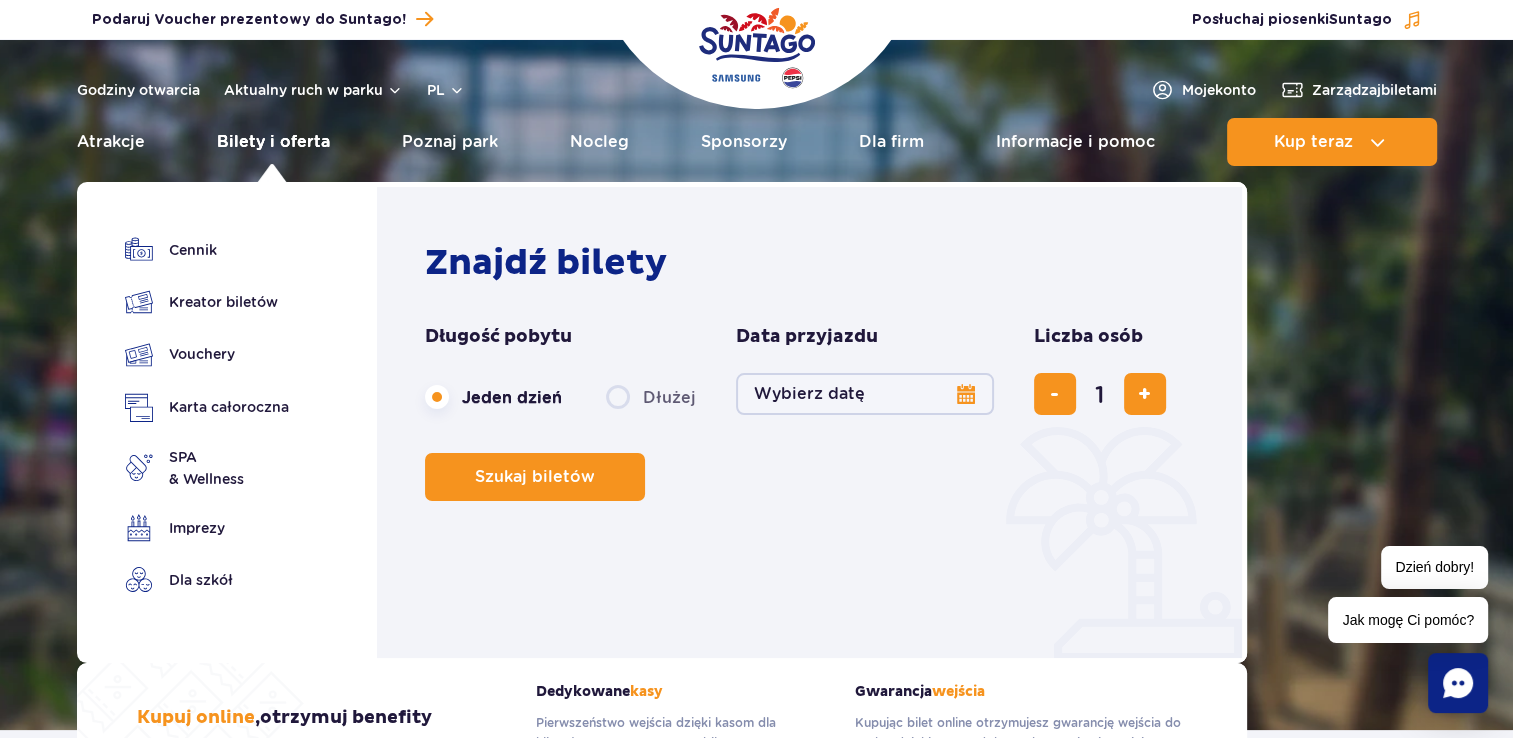 click on "Bilety i oferta" at bounding box center [273, 142] 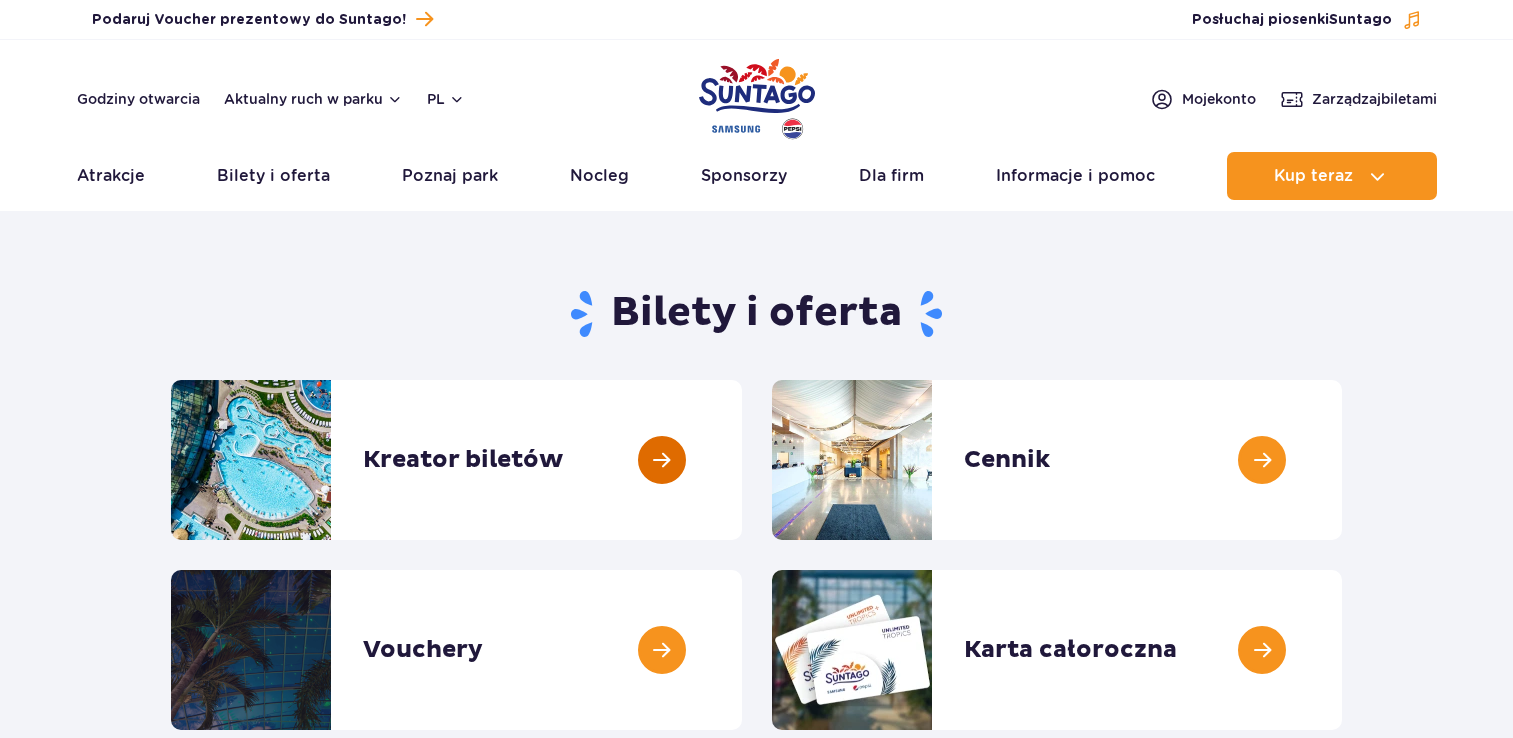 scroll, scrollTop: 0, scrollLeft: 0, axis: both 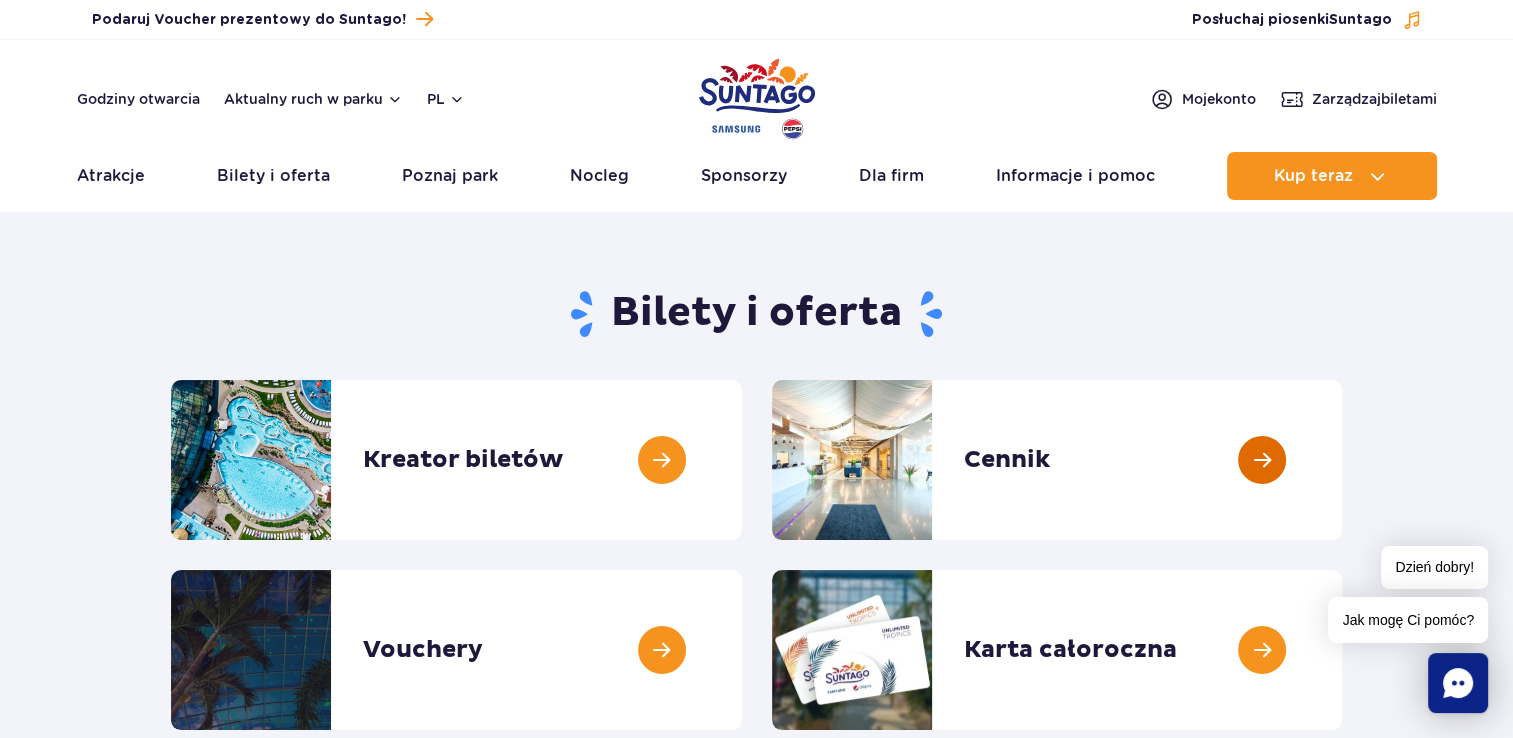 click at bounding box center [1342, 460] 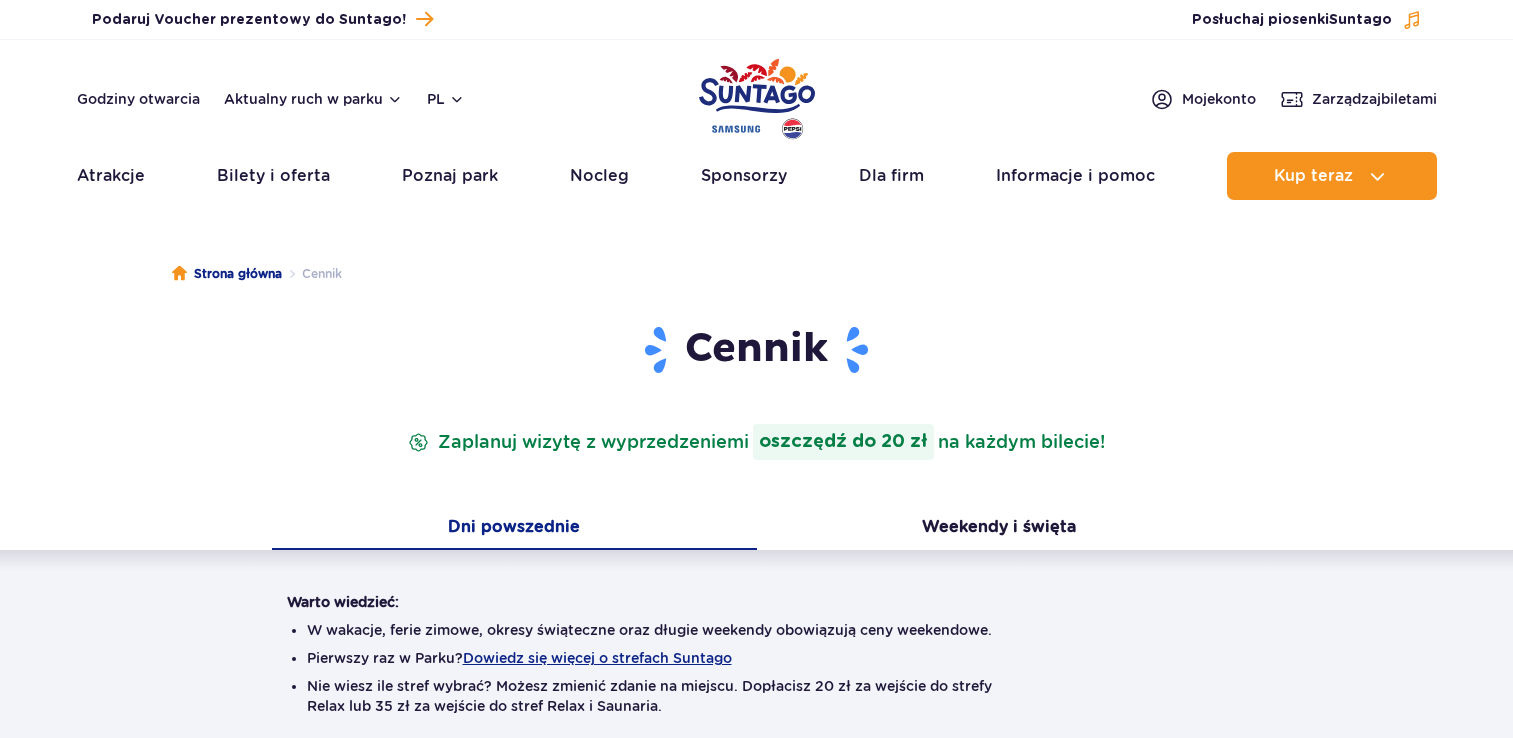 scroll, scrollTop: 0, scrollLeft: 0, axis: both 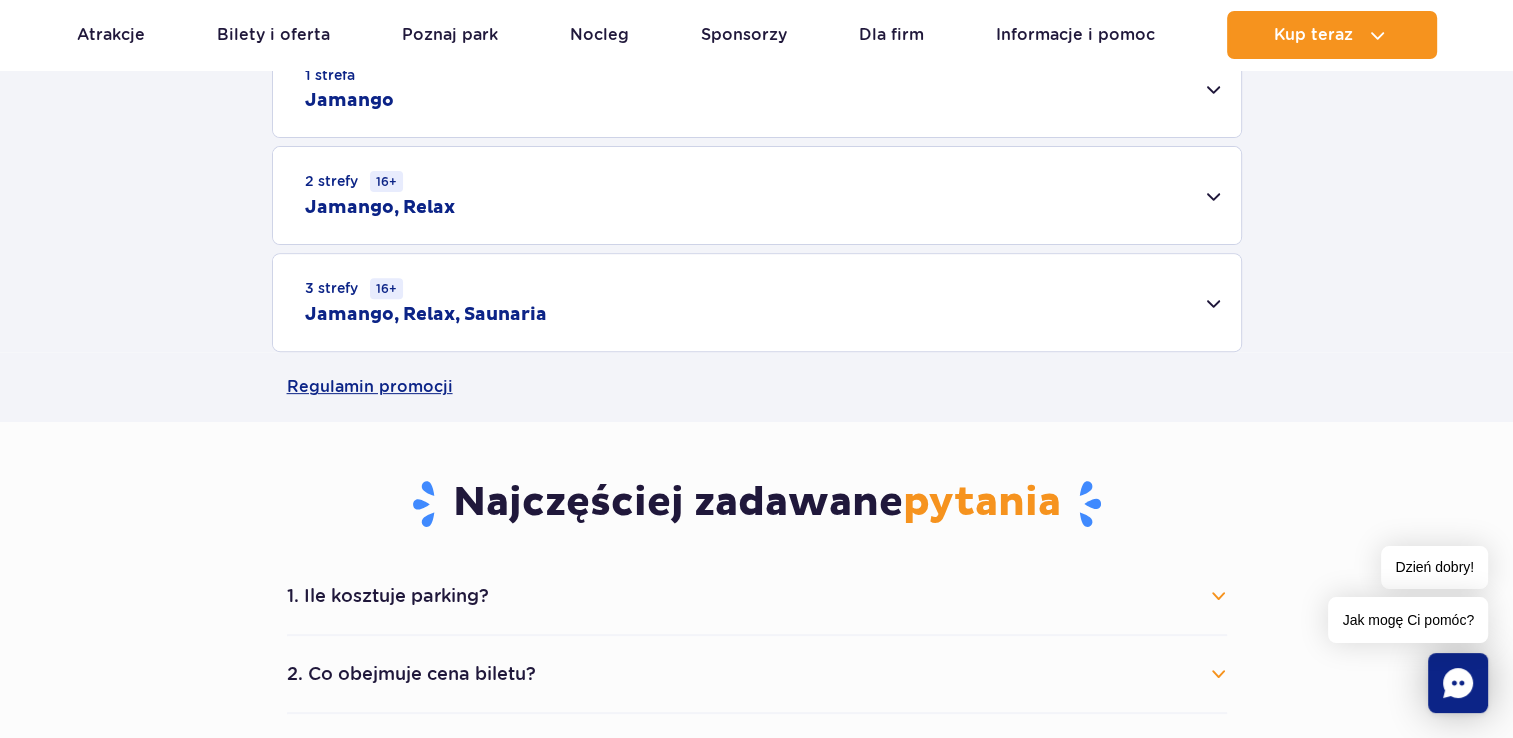 click on "2 strefy  16+
Jamango, Relax" at bounding box center (757, 195) 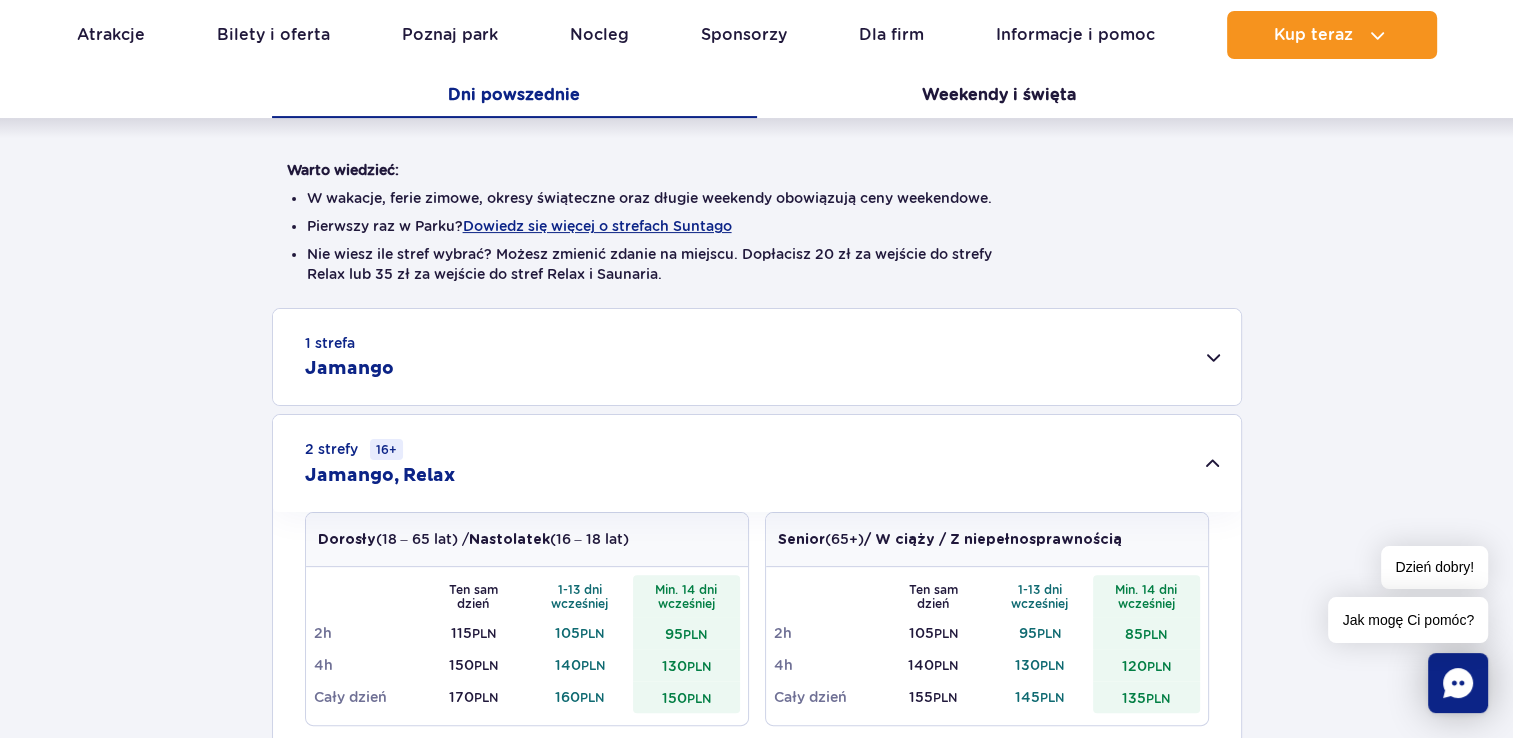 scroll, scrollTop: 400, scrollLeft: 0, axis: vertical 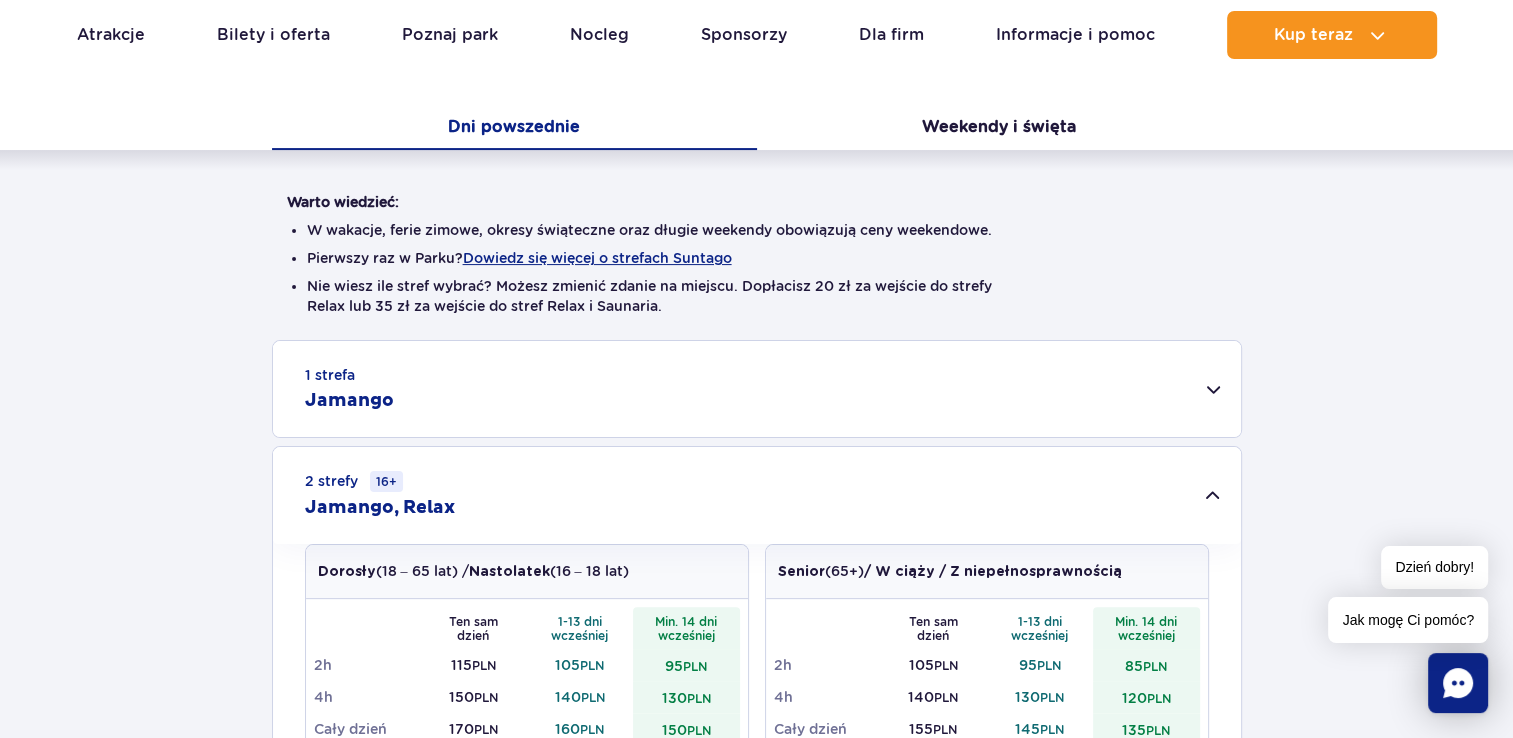 click on "1 strefa
Jamango" at bounding box center [757, 389] 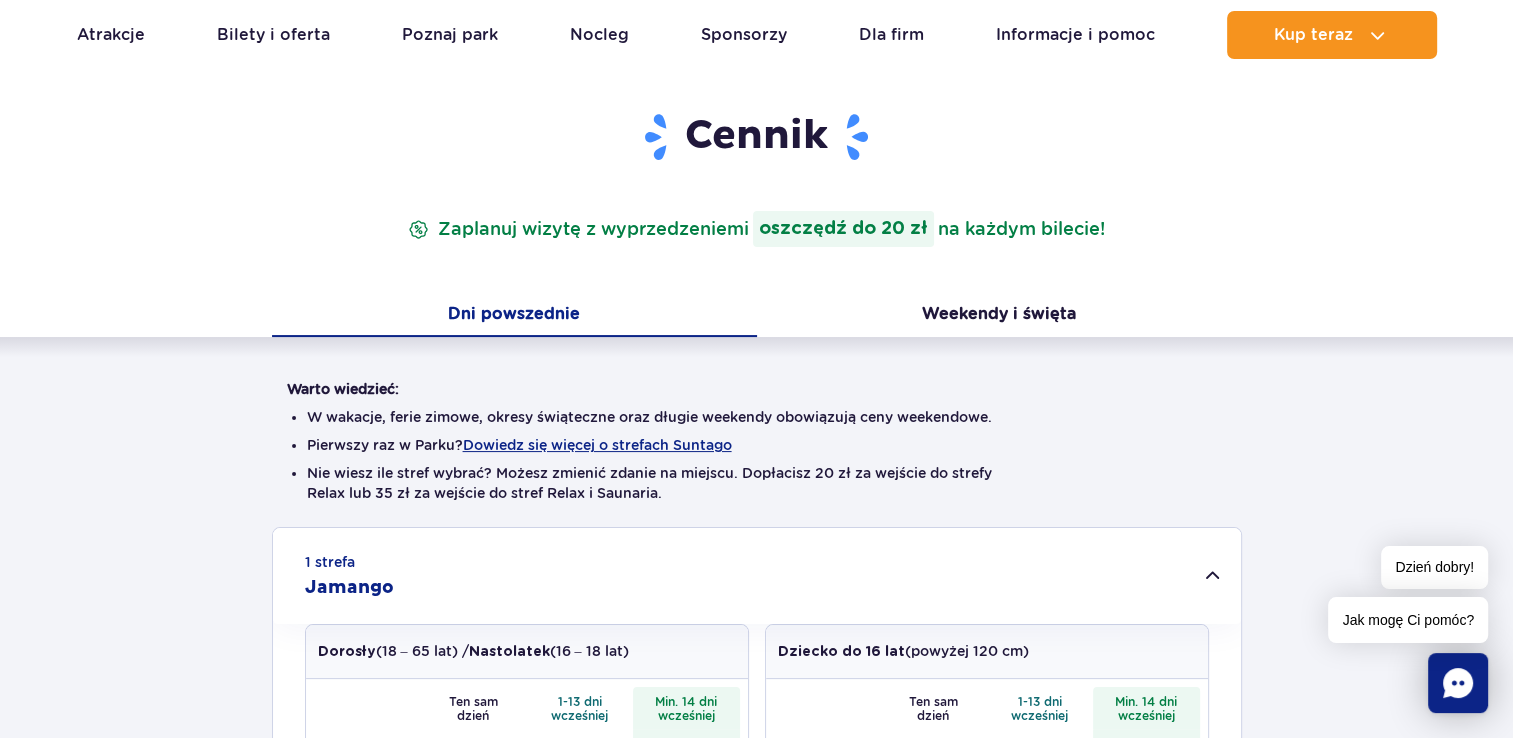 scroll, scrollTop: 200, scrollLeft: 0, axis: vertical 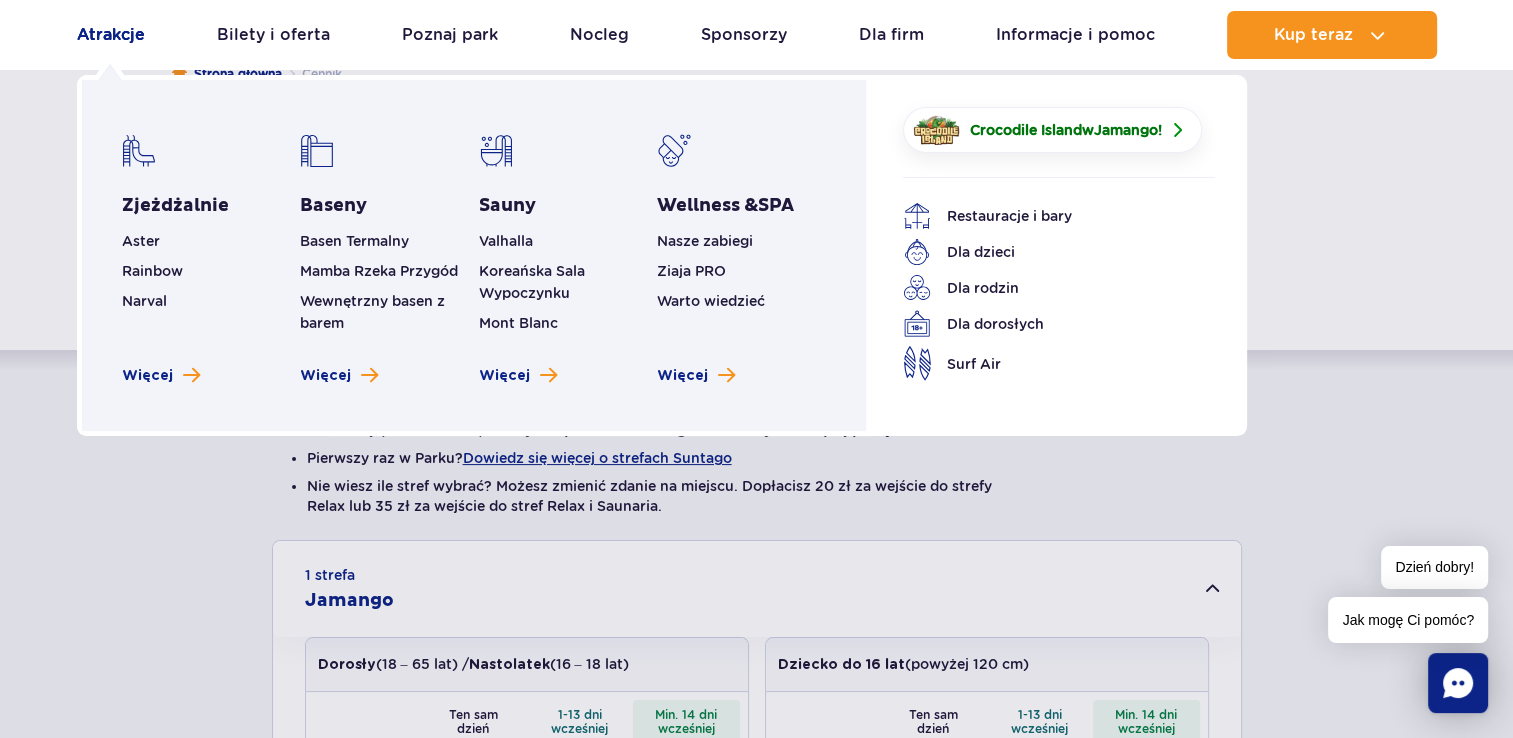 click on "Atrakcje" at bounding box center (111, 35) 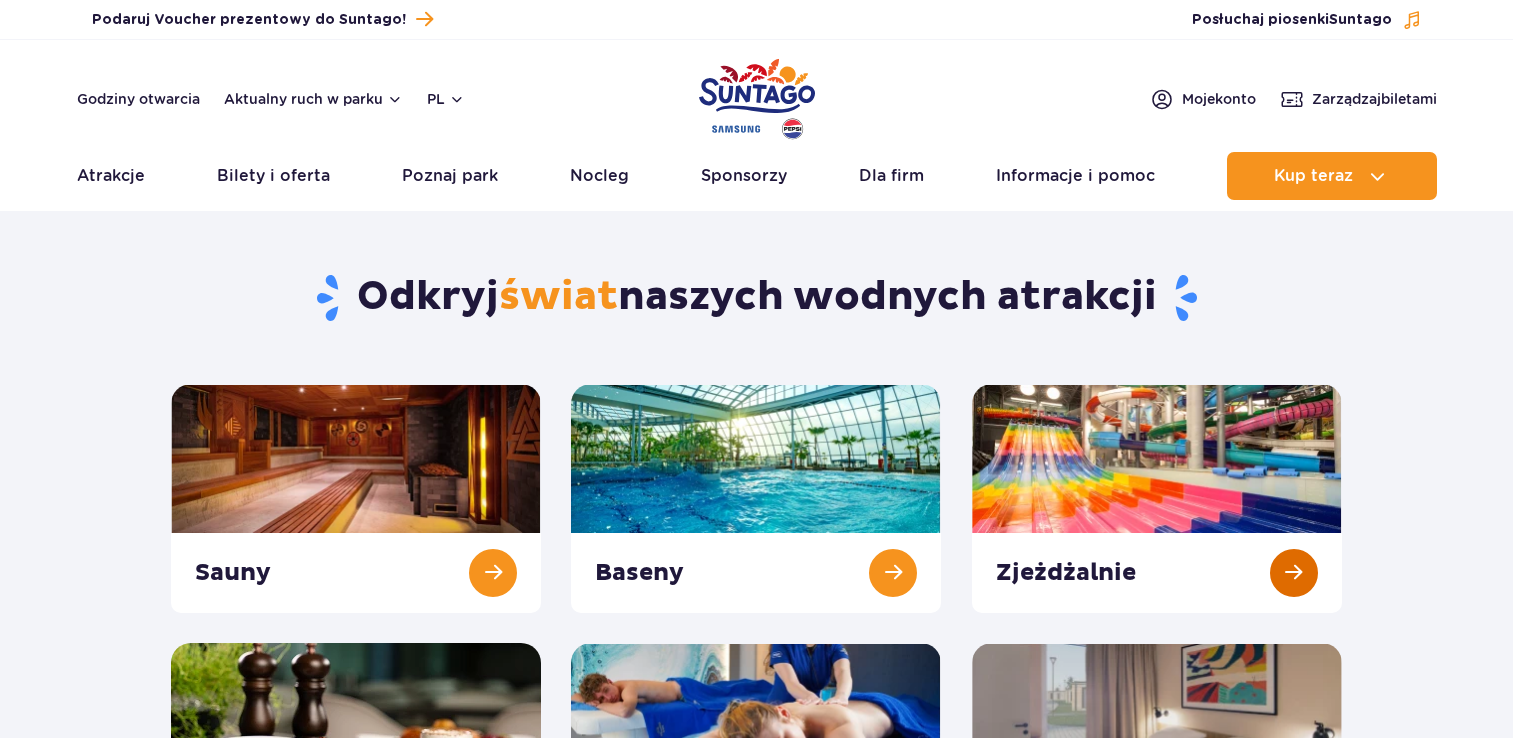 scroll, scrollTop: 0, scrollLeft: 0, axis: both 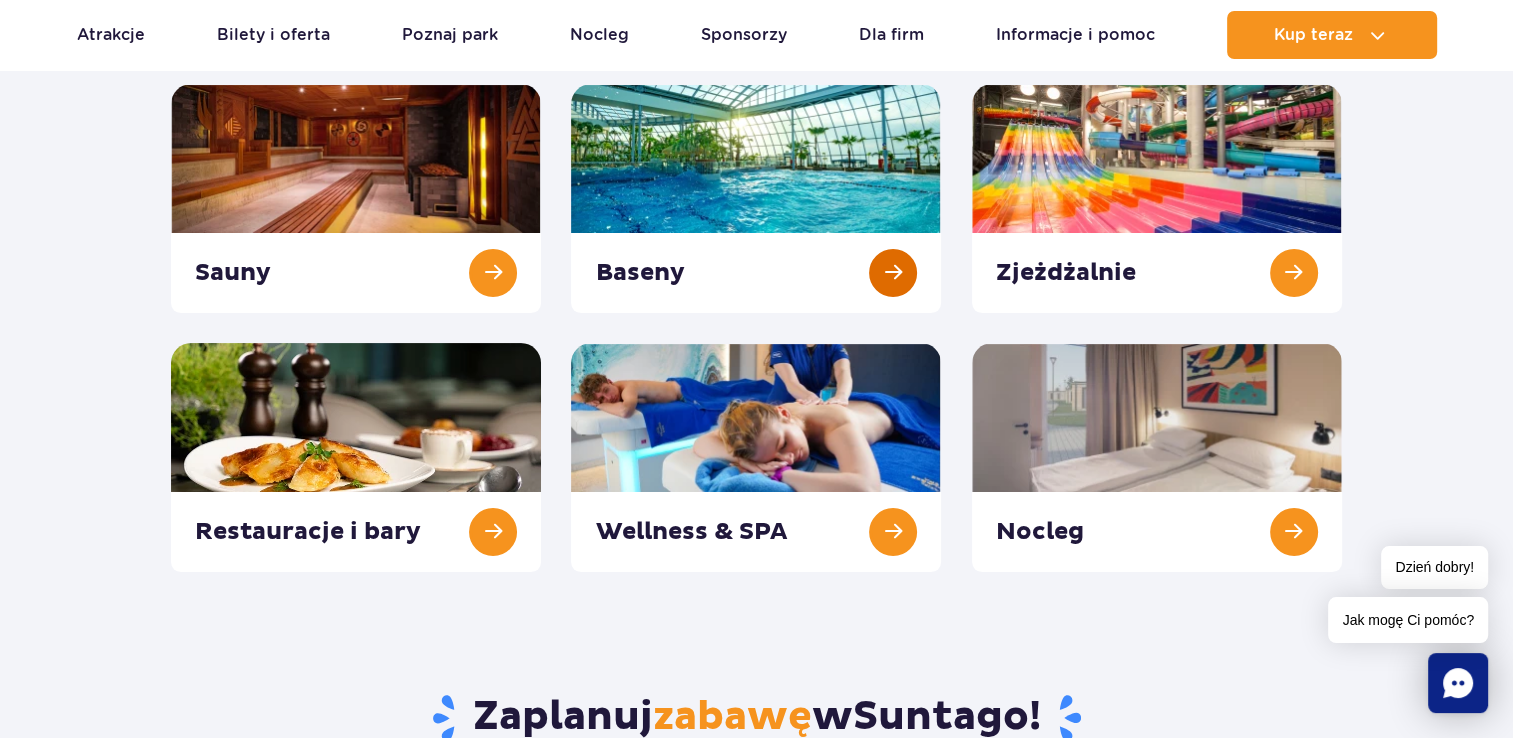 click at bounding box center (756, 198) 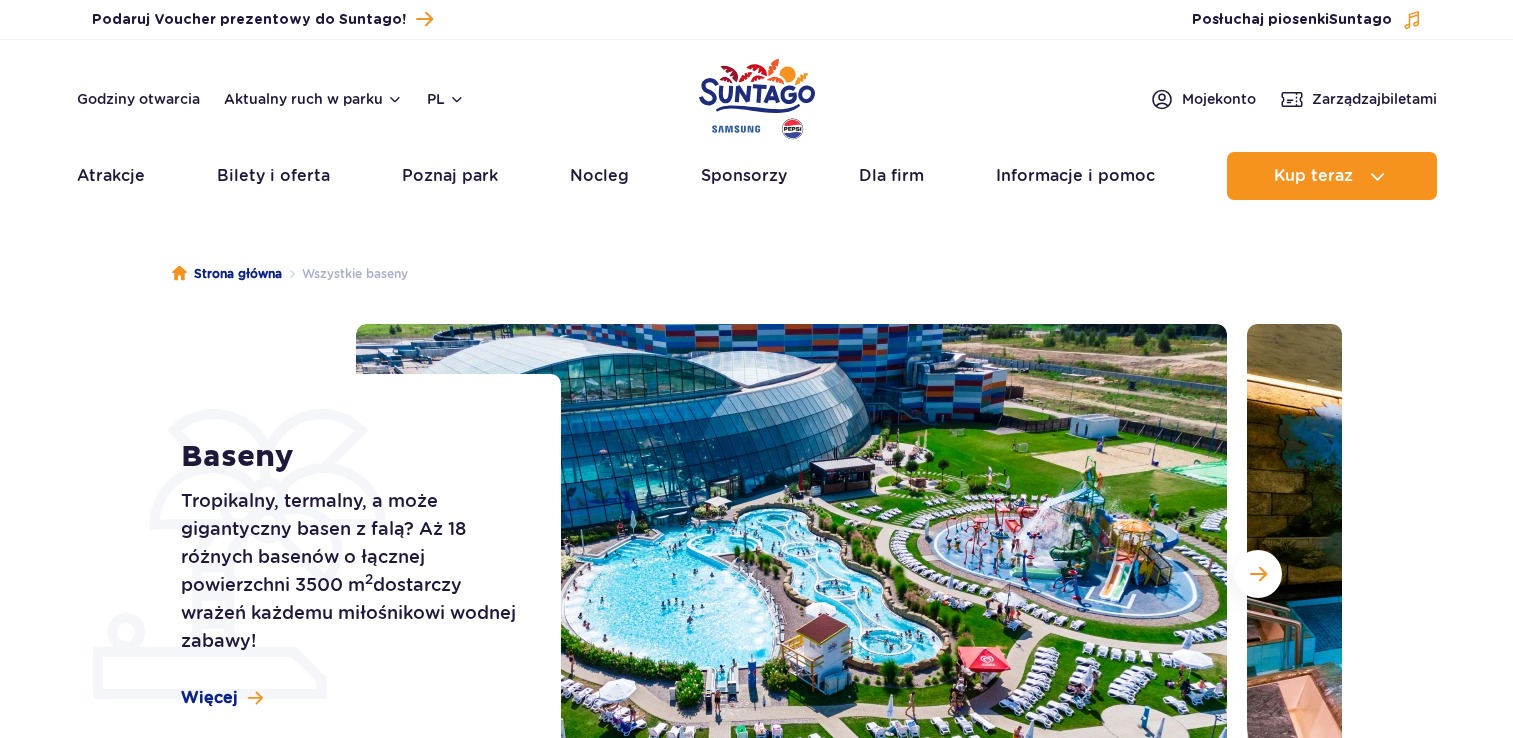 scroll, scrollTop: 0, scrollLeft: 0, axis: both 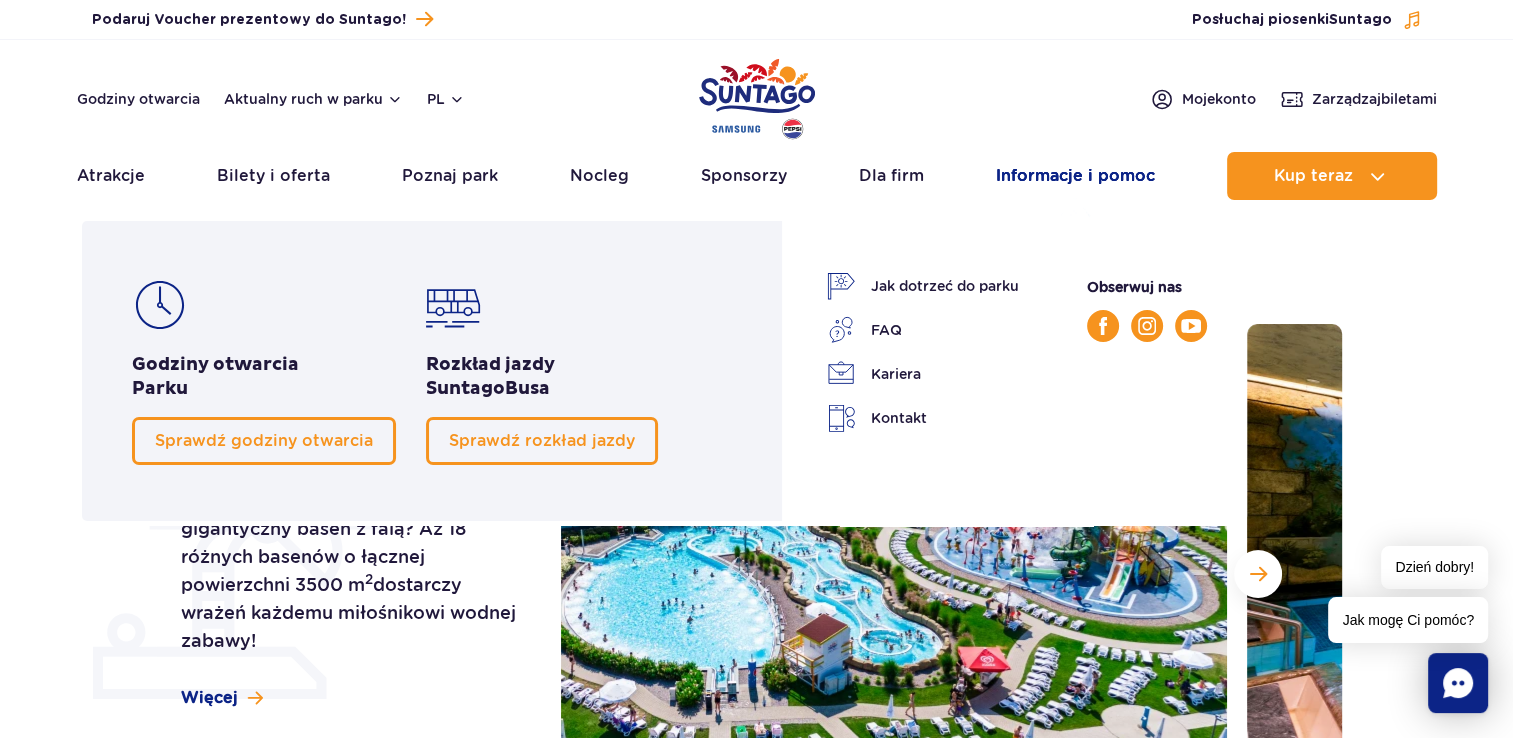 click on "Informacje i pomoc" at bounding box center [1075, 176] 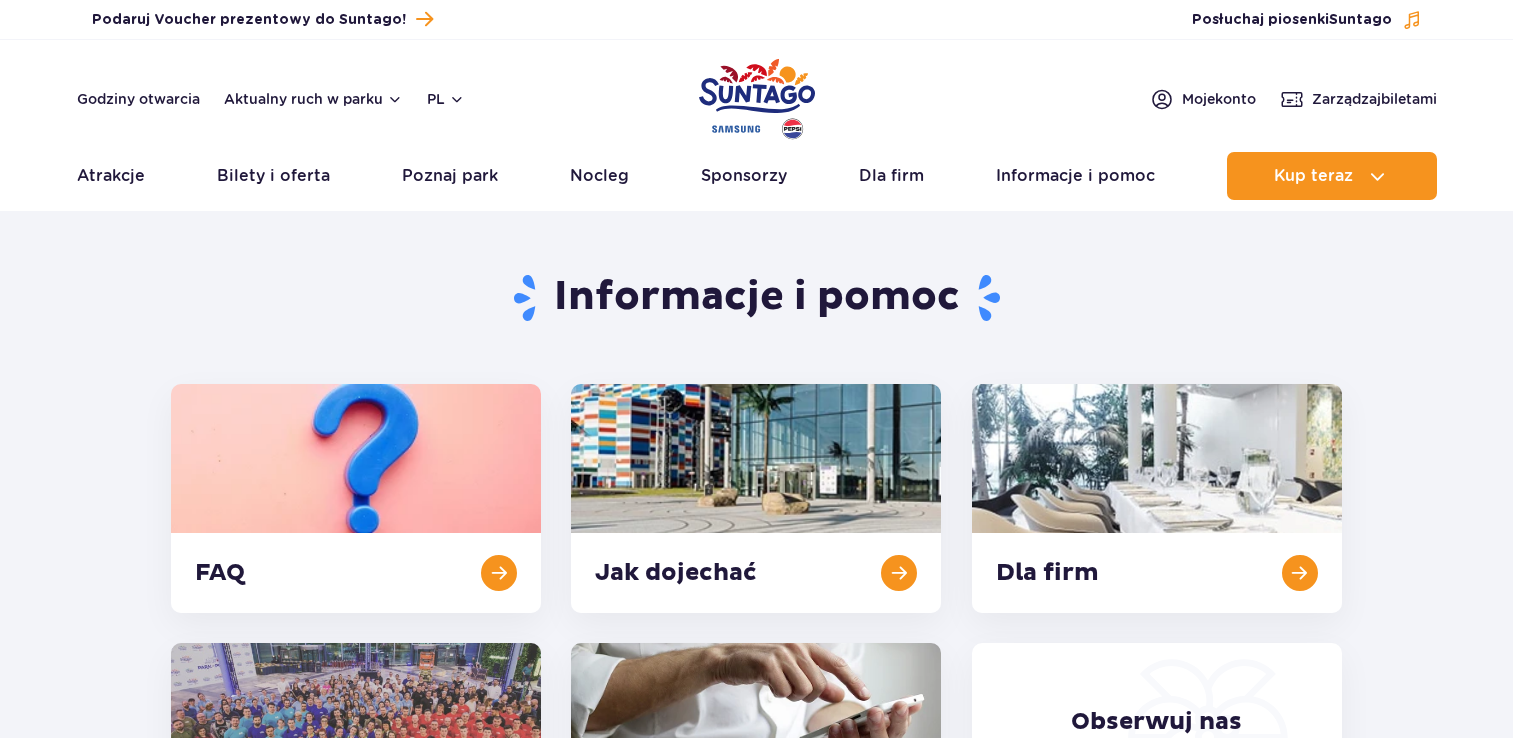 scroll, scrollTop: 0, scrollLeft: 0, axis: both 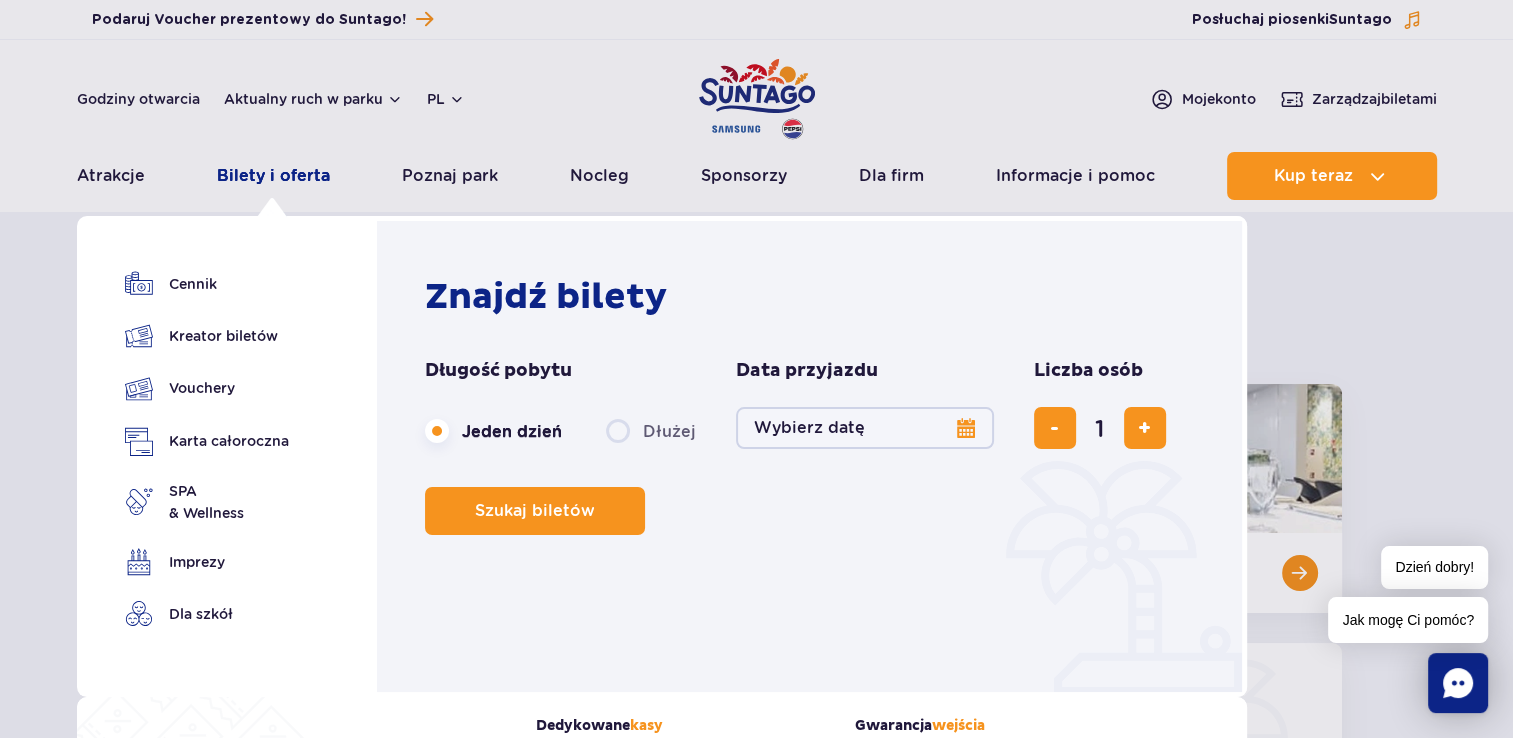 click on "Bilety i oferta" at bounding box center (273, 176) 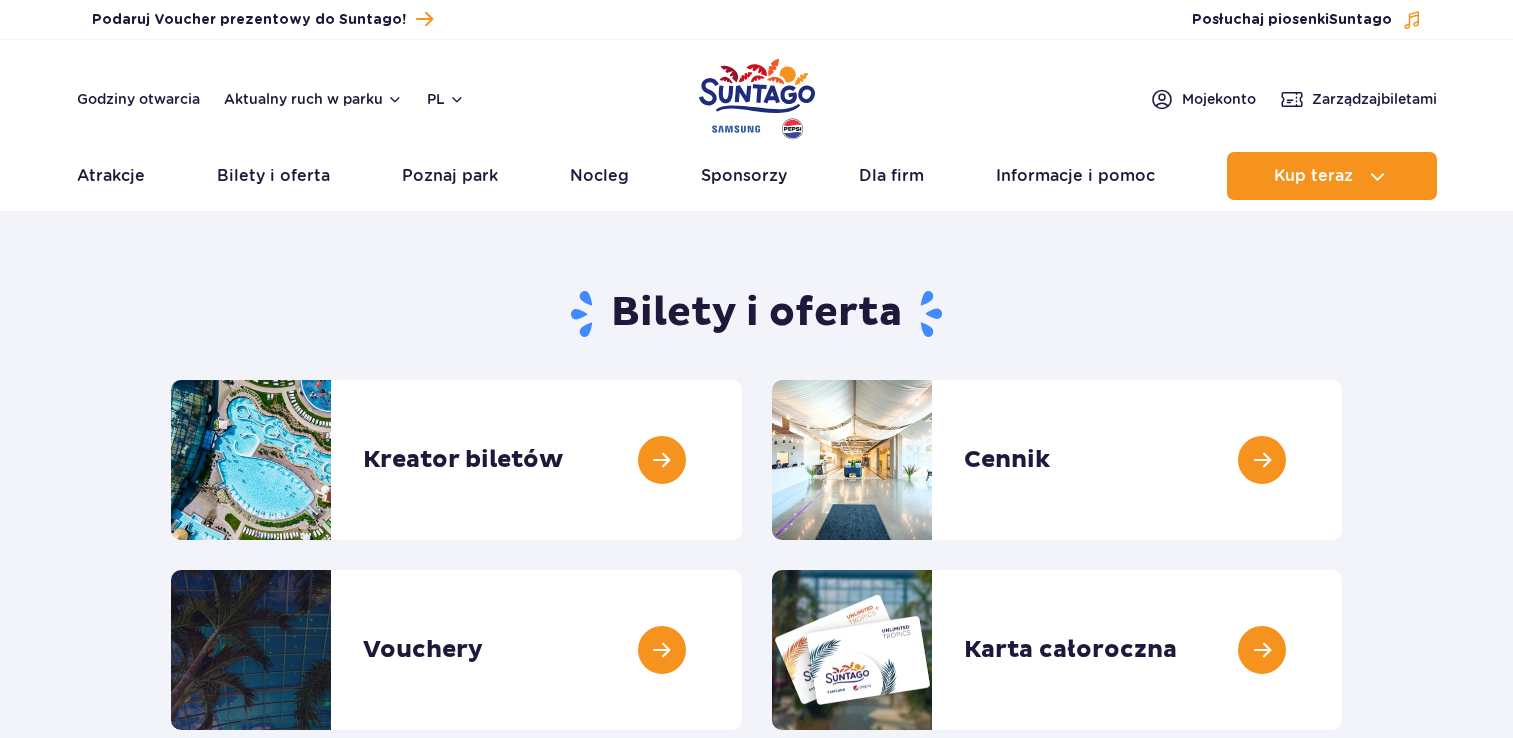 scroll, scrollTop: 0, scrollLeft: 0, axis: both 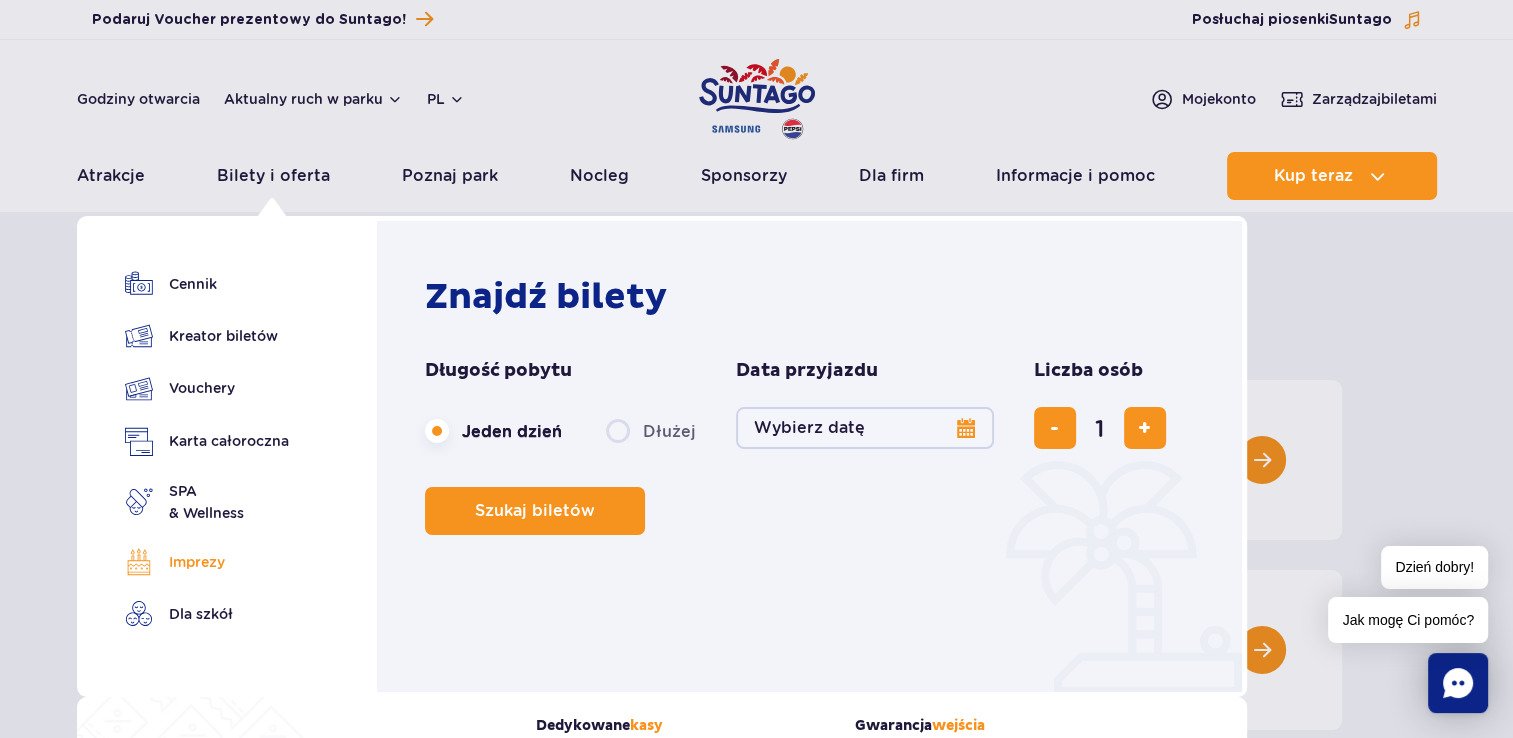 click on "Imprezy" at bounding box center [207, 562] 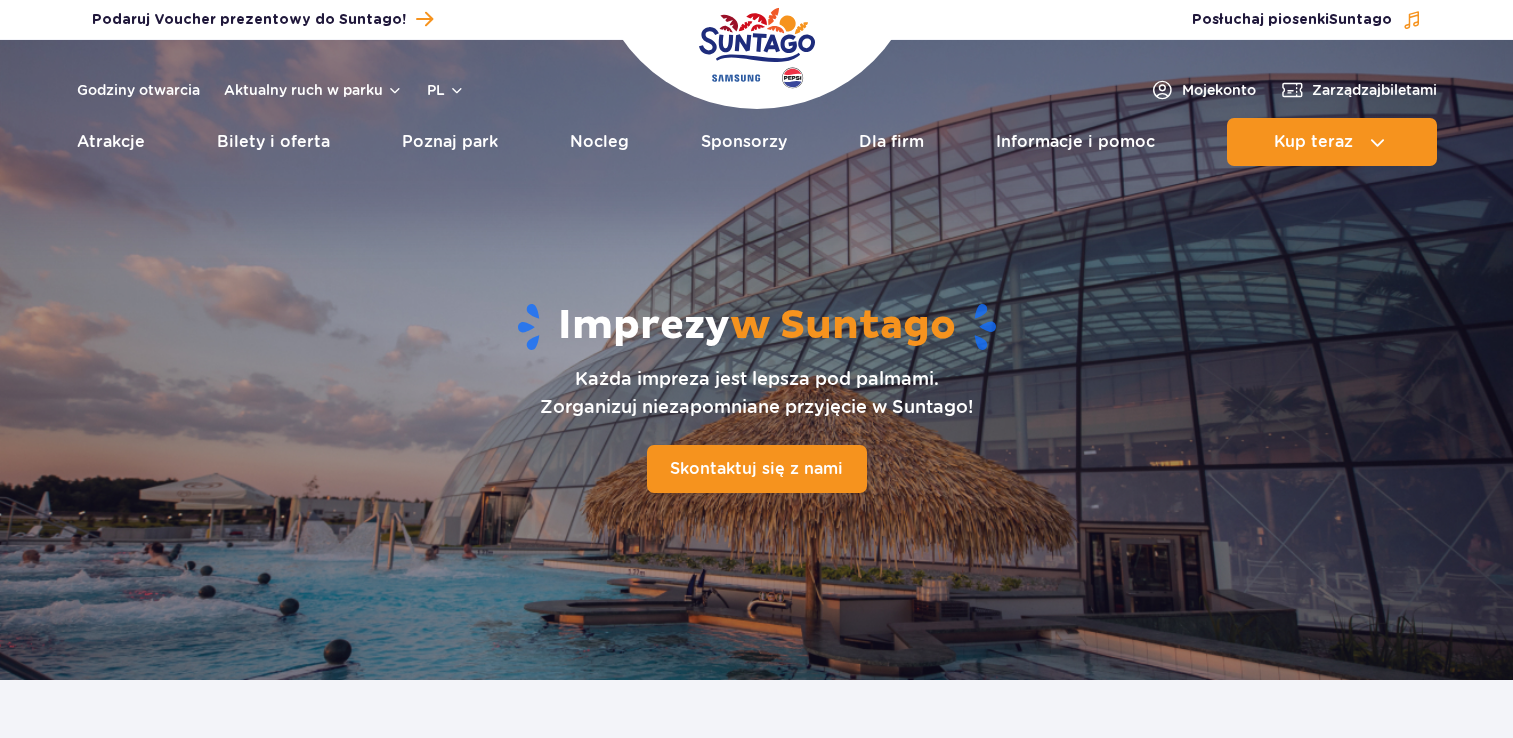 scroll, scrollTop: 0, scrollLeft: 0, axis: both 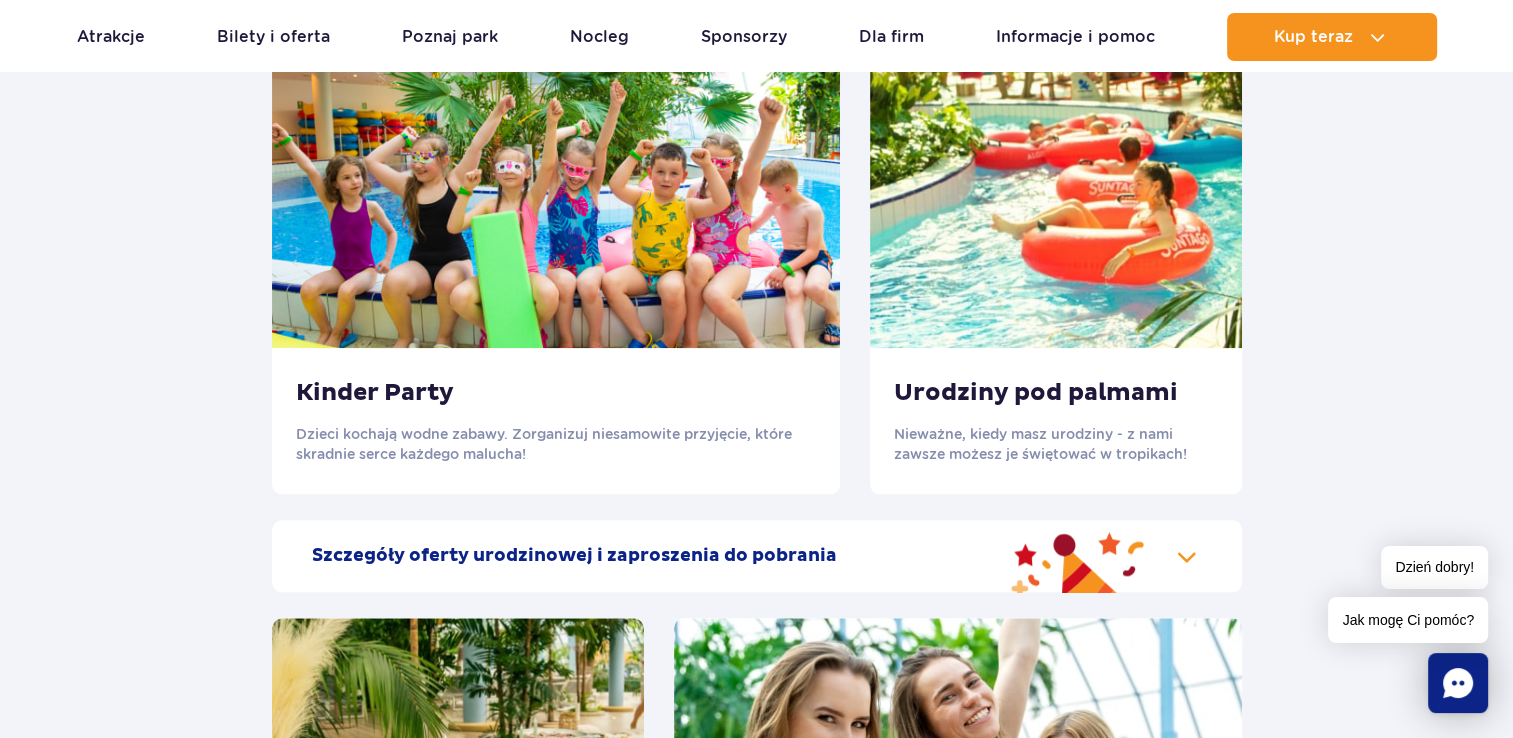 click on "Urodziny pod palmami
Nieważne, kiedy masz urodziny - z nami zawsze możesz je świętować w tropikach!" at bounding box center [1056, 421] 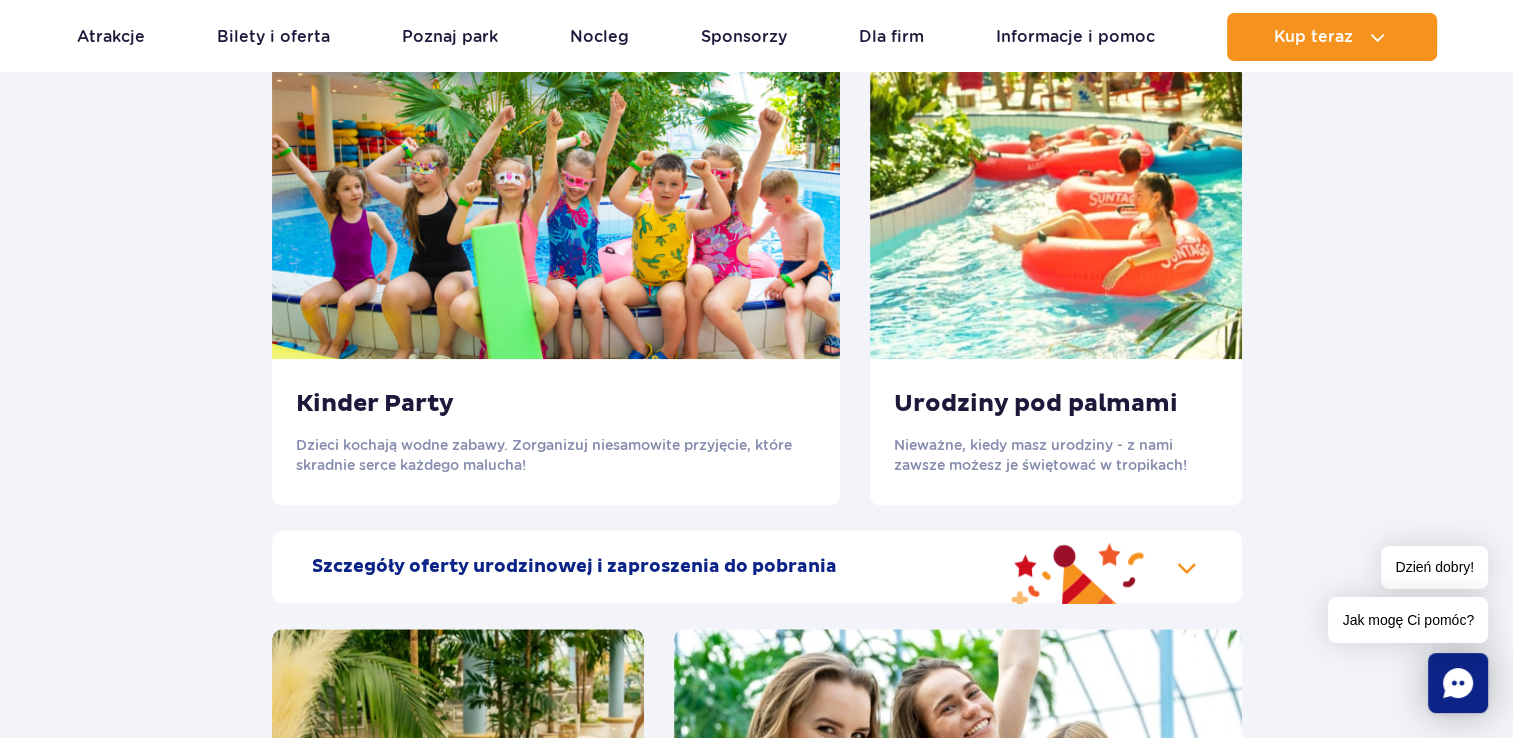 scroll, scrollTop: 1900, scrollLeft: 0, axis: vertical 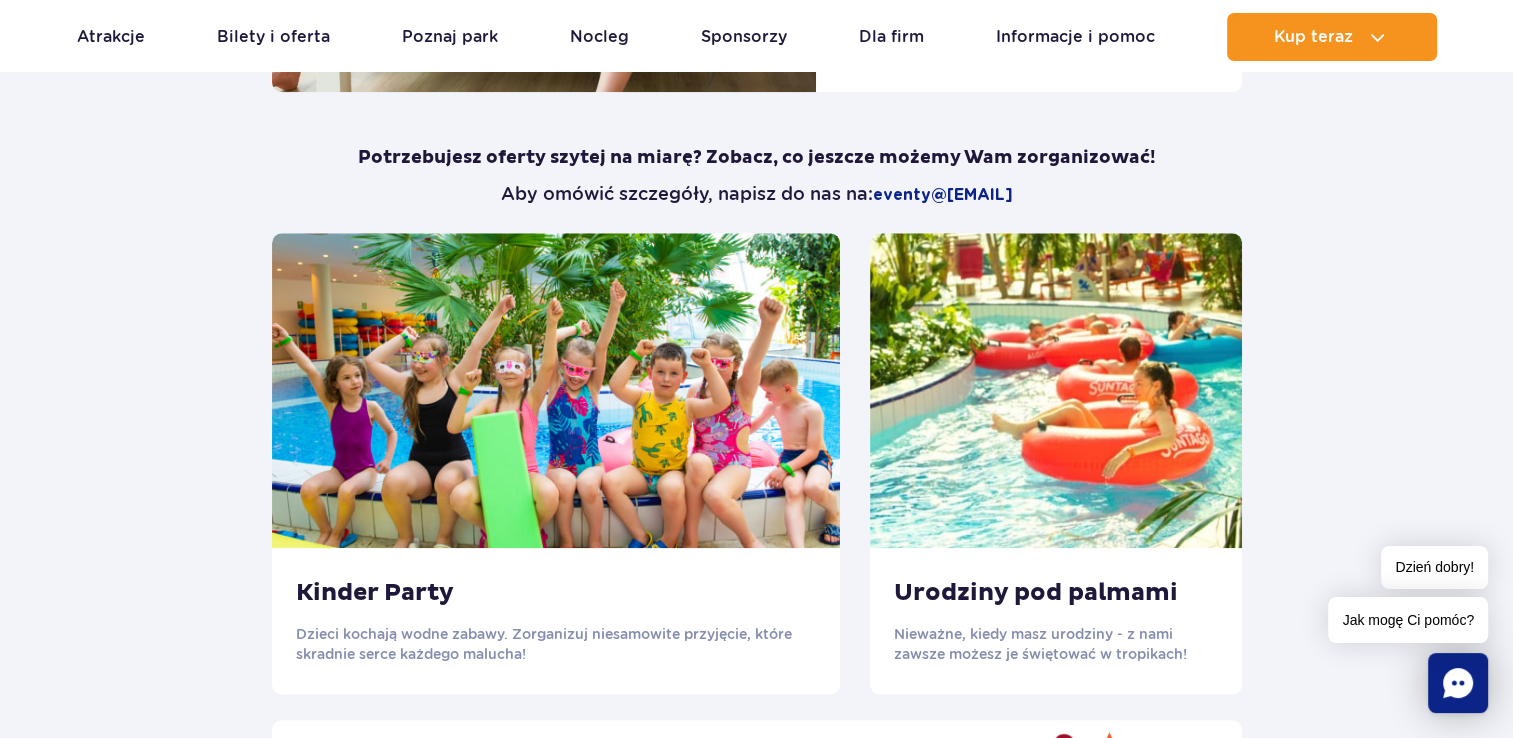 click at bounding box center [556, 390] 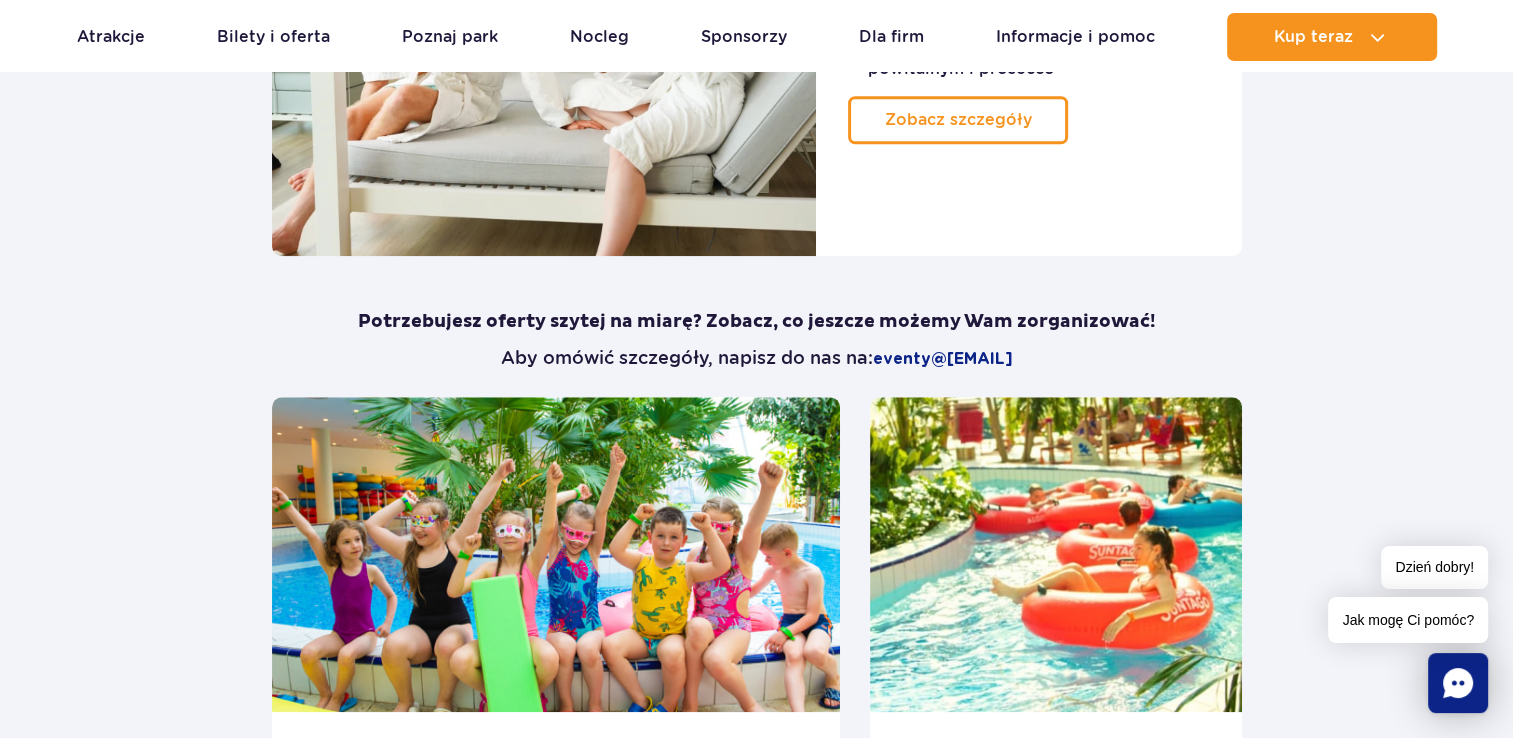 scroll, scrollTop: 1900, scrollLeft: 0, axis: vertical 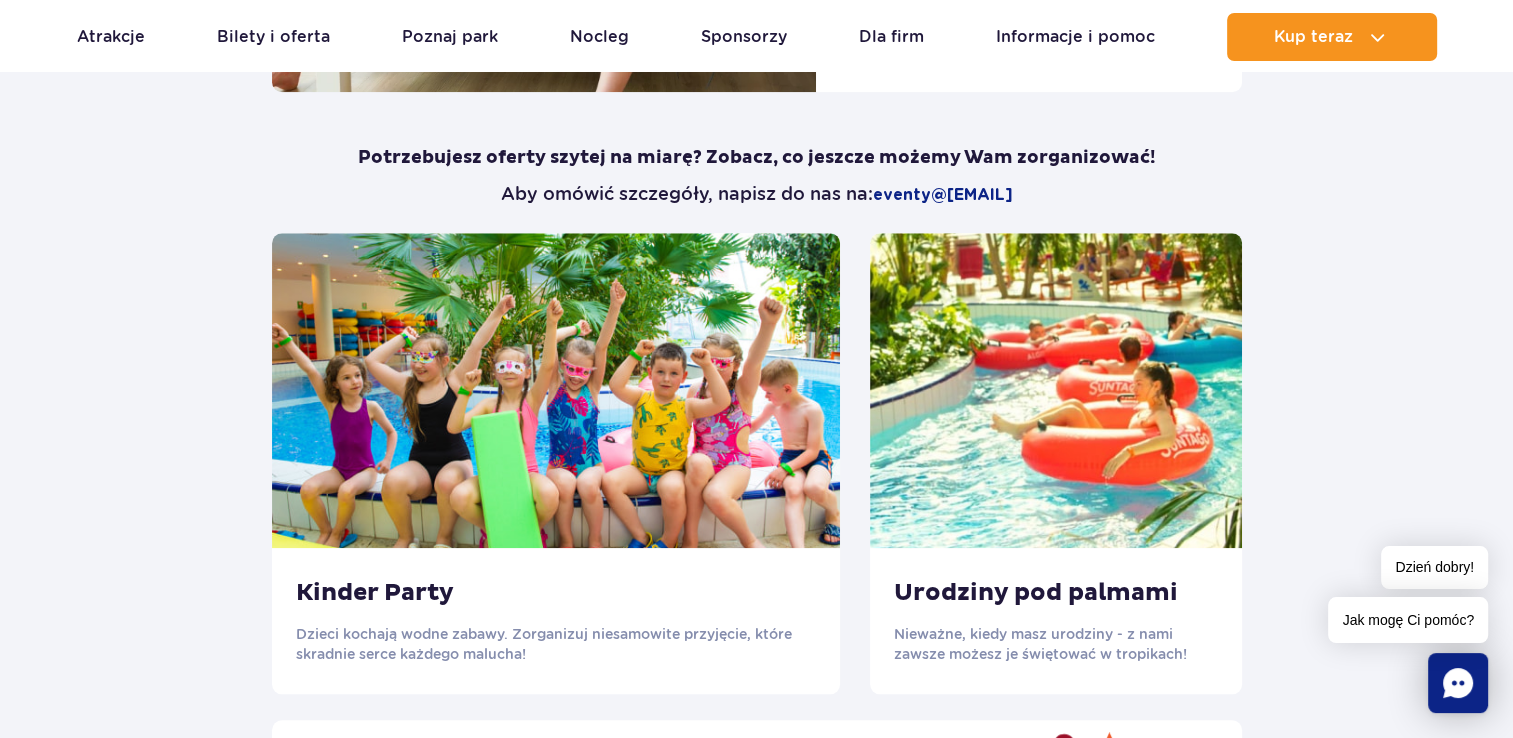 click at bounding box center (1056, 390) 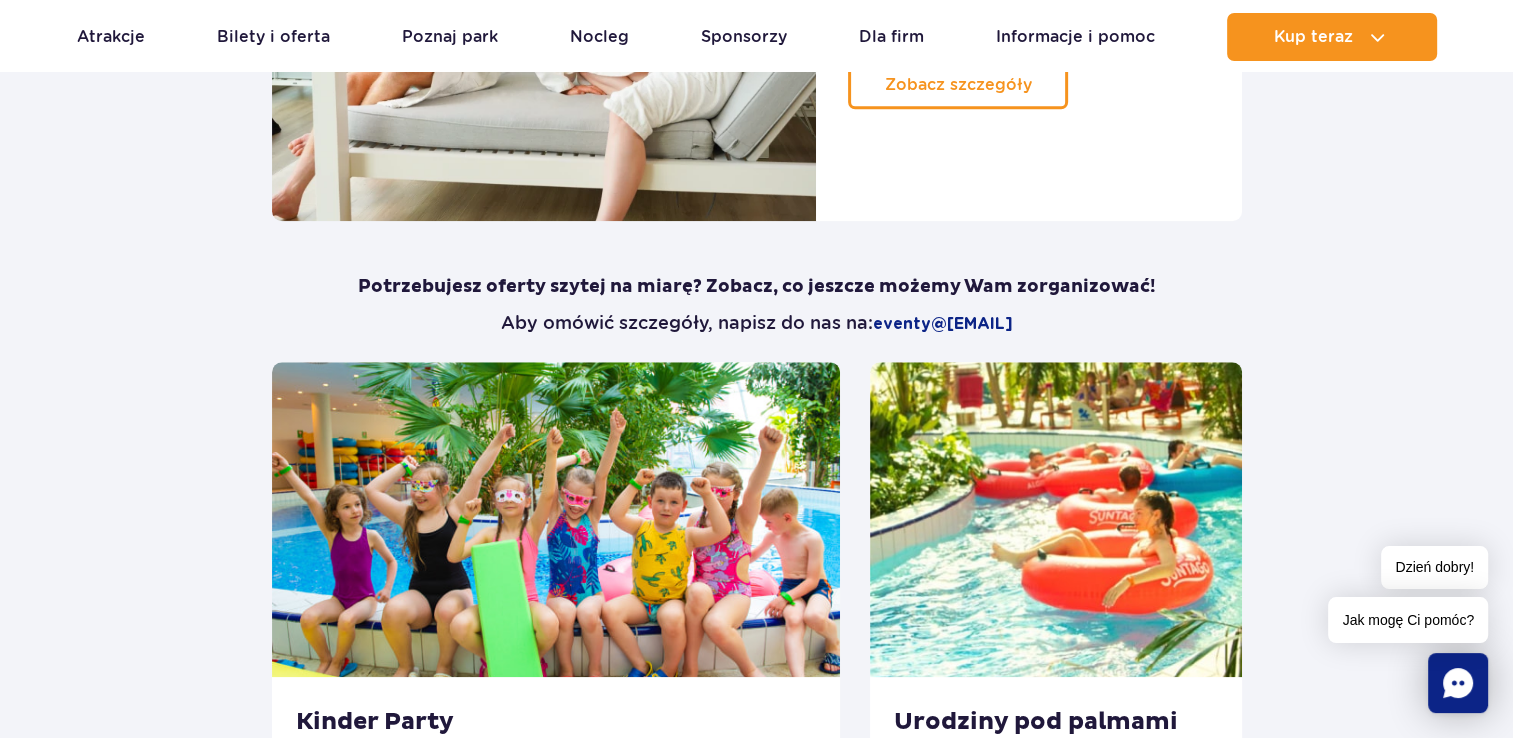scroll, scrollTop: 1900, scrollLeft: 0, axis: vertical 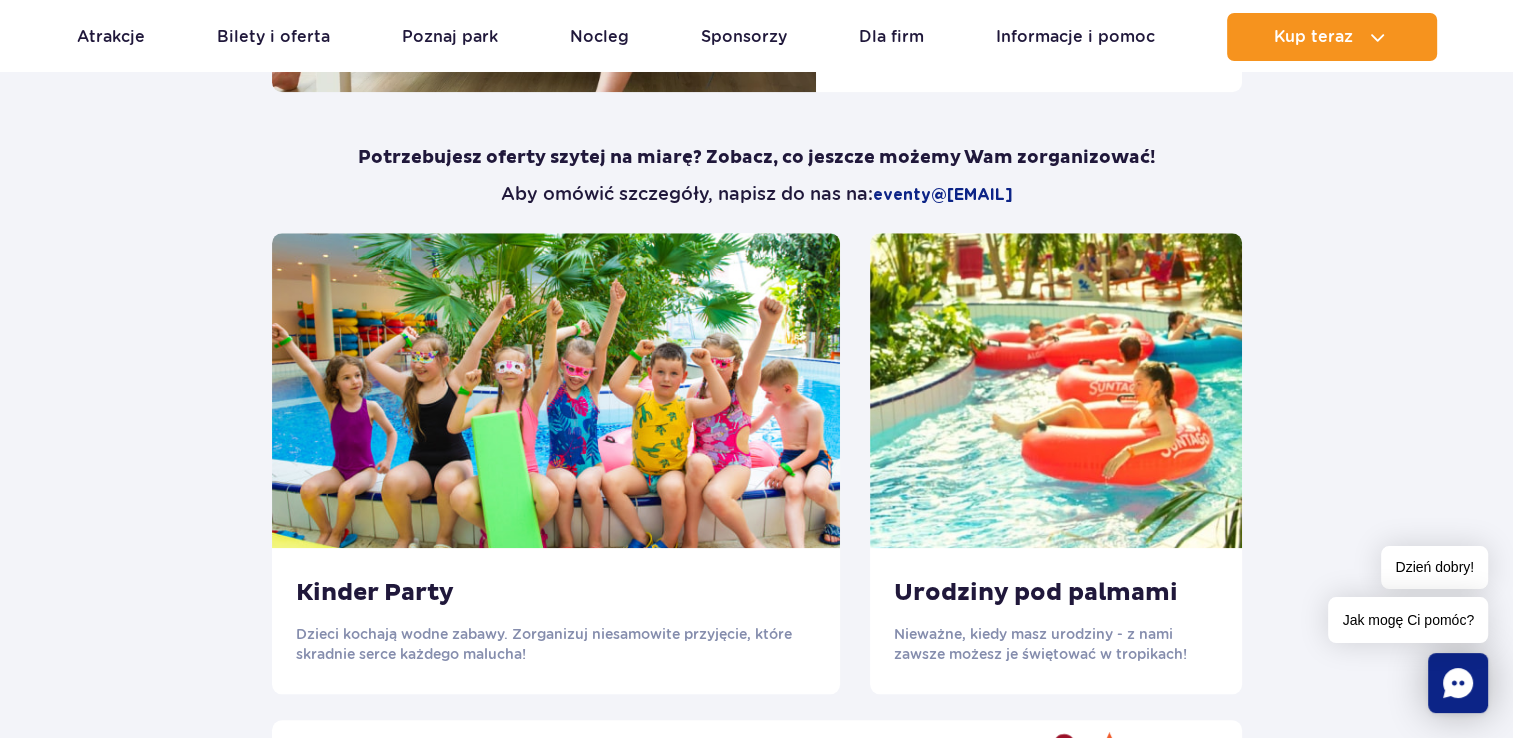 click on "Urodziny pod palmami" at bounding box center [1056, 593] 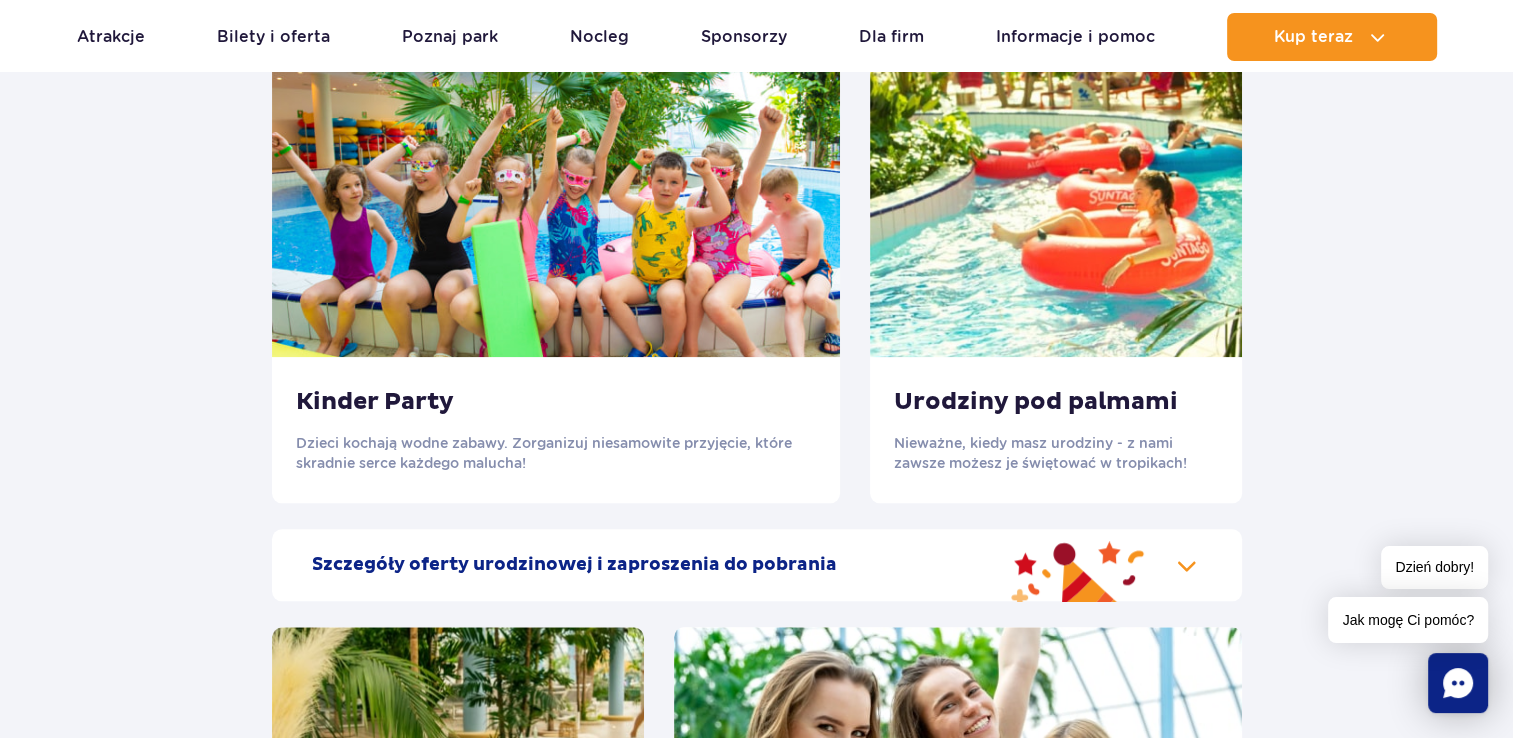 scroll, scrollTop: 2200, scrollLeft: 0, axis: vertical 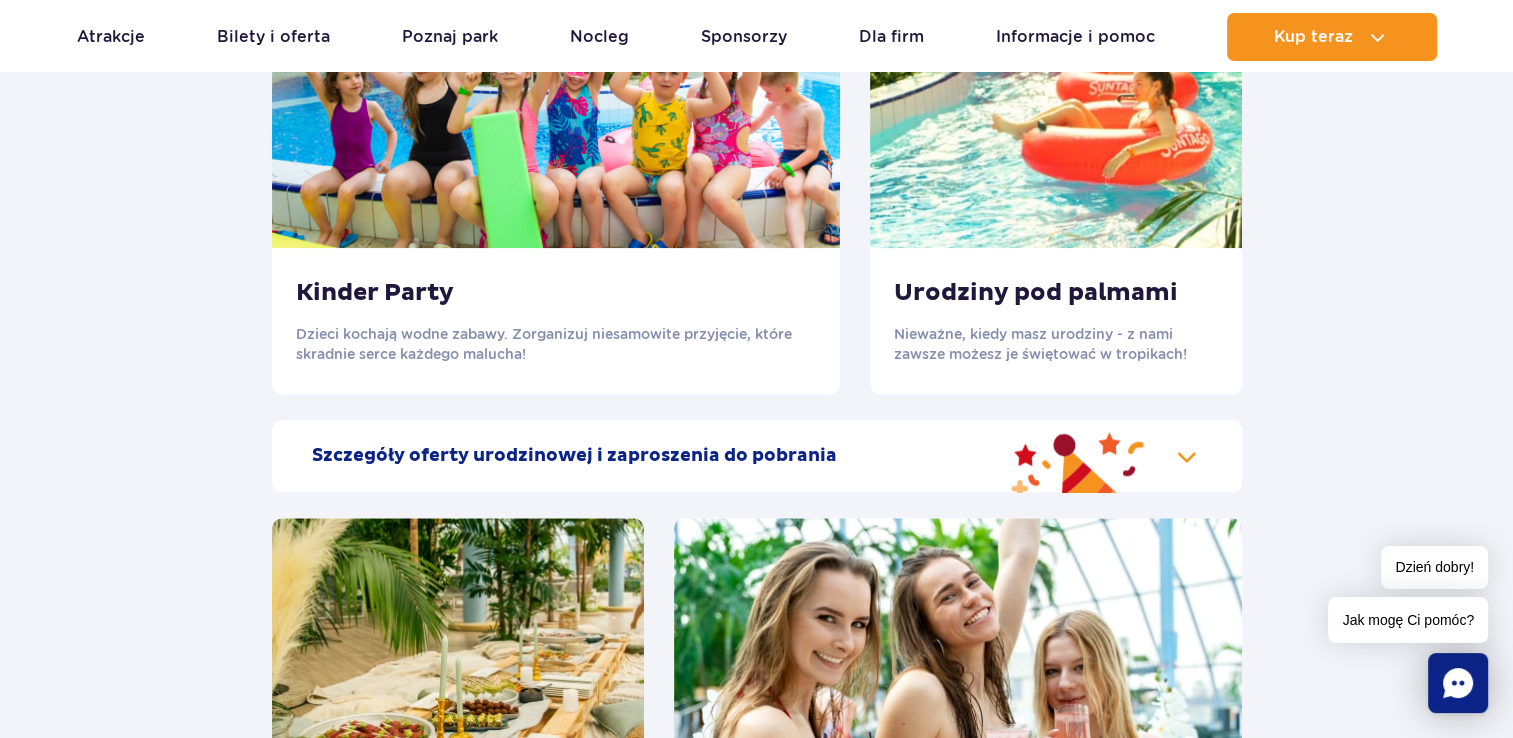 click on "Nieważne, kiedy masz urodziny - z nami zawsze możesz je świętować w tropikach!" at bounding box center [1056, 344] 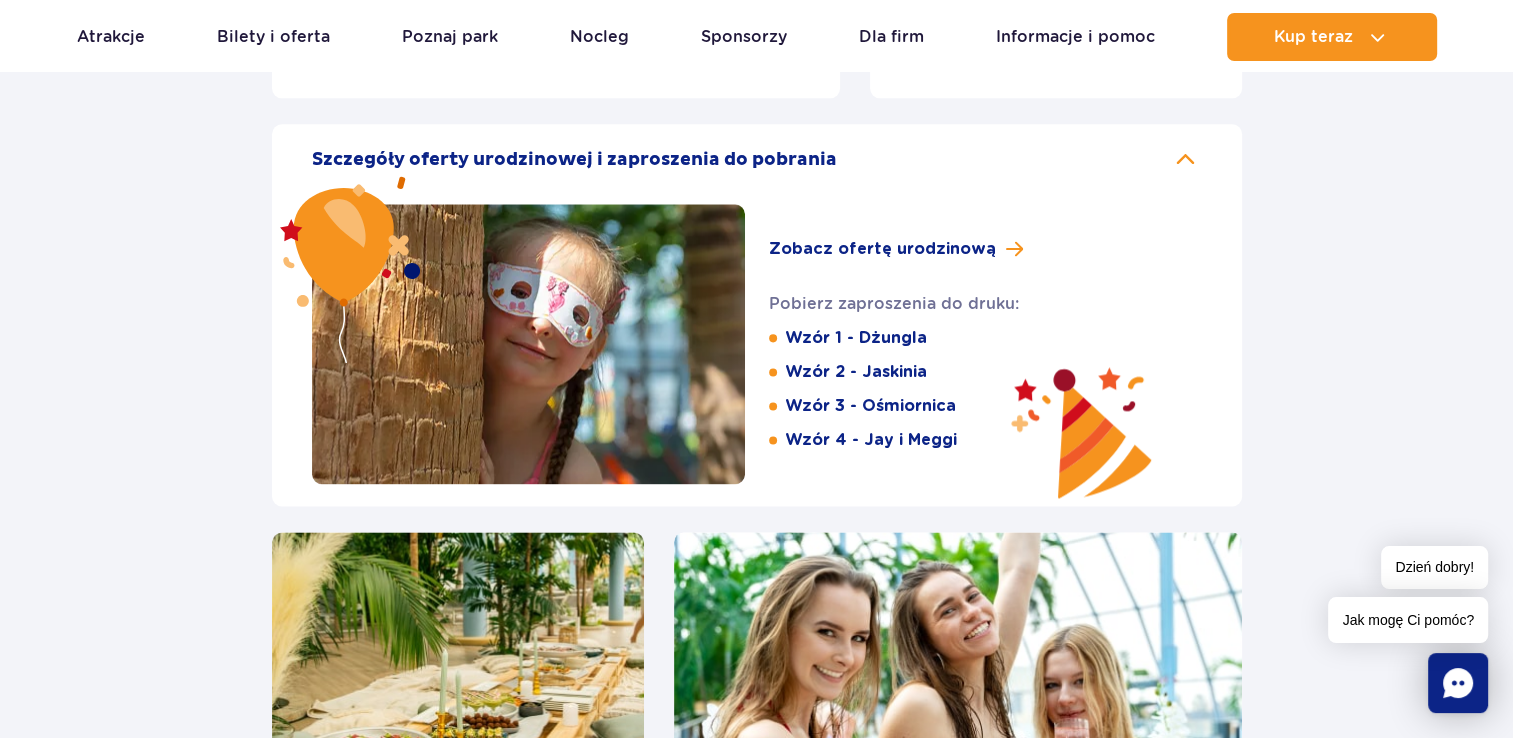 scroll, scrollTop: 2500, scrollLeft: 0, axis: vertical 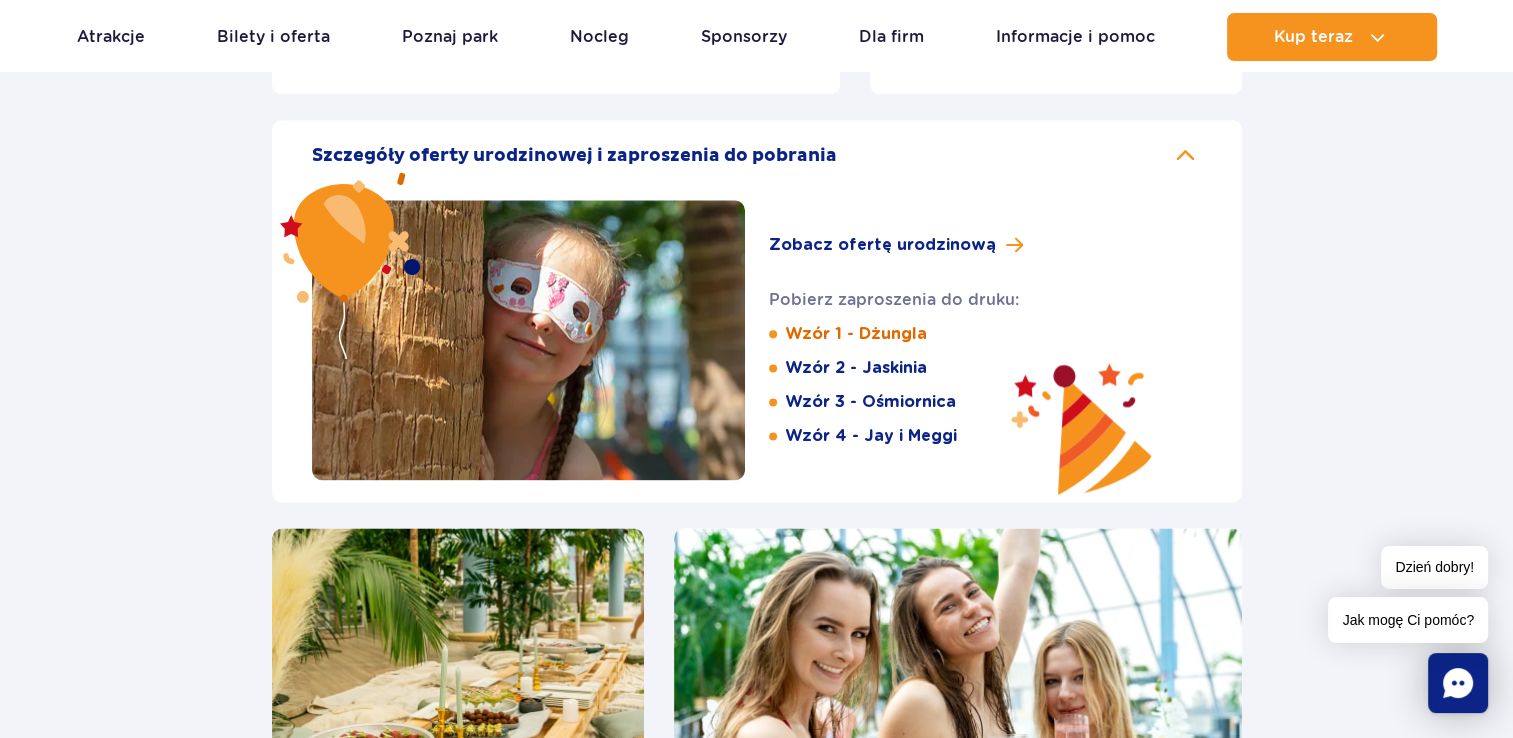 click on "Wzór 1 - Dżungla" at bounding box center [856, 334] 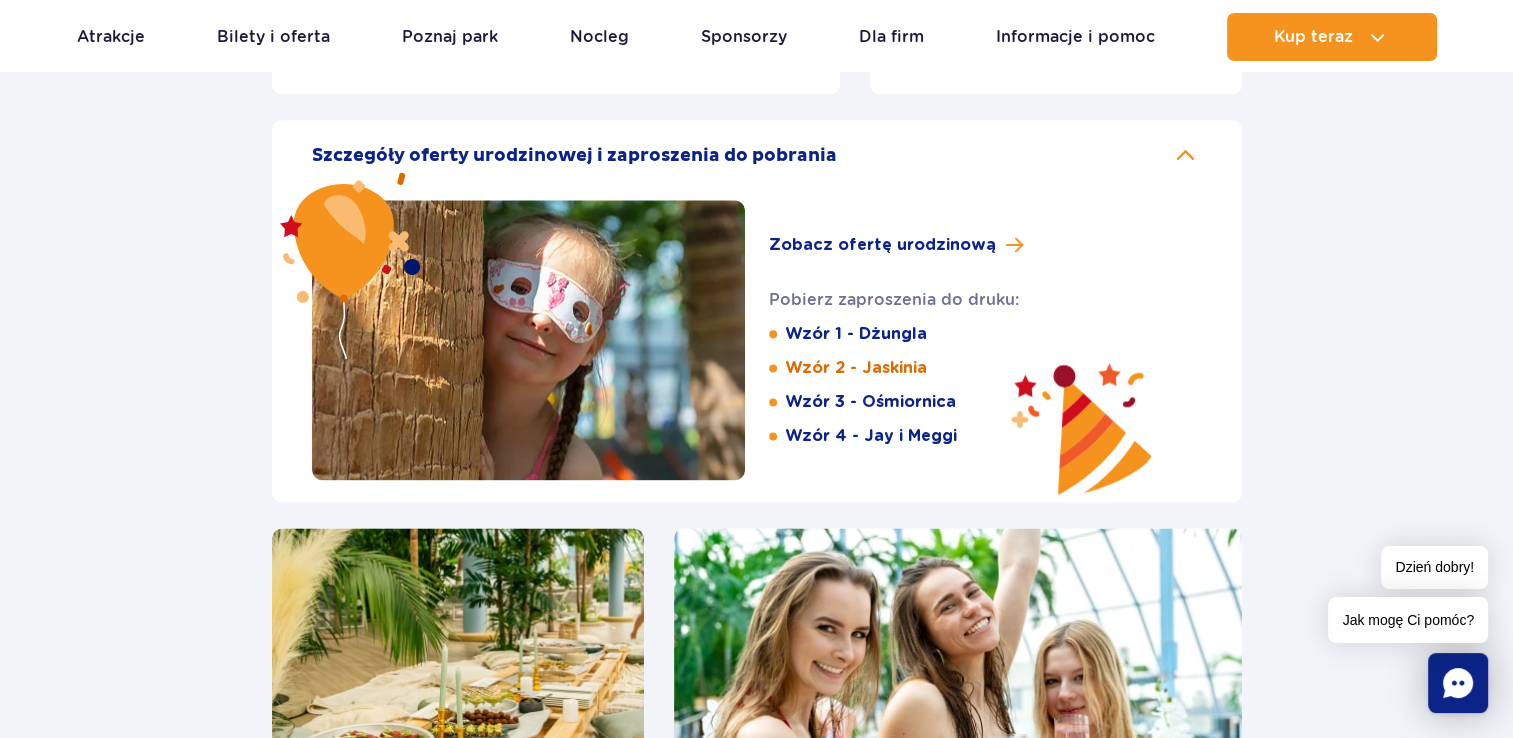 click on "Wzór 2 - Jaskinia" at bounding box center [856, 368] 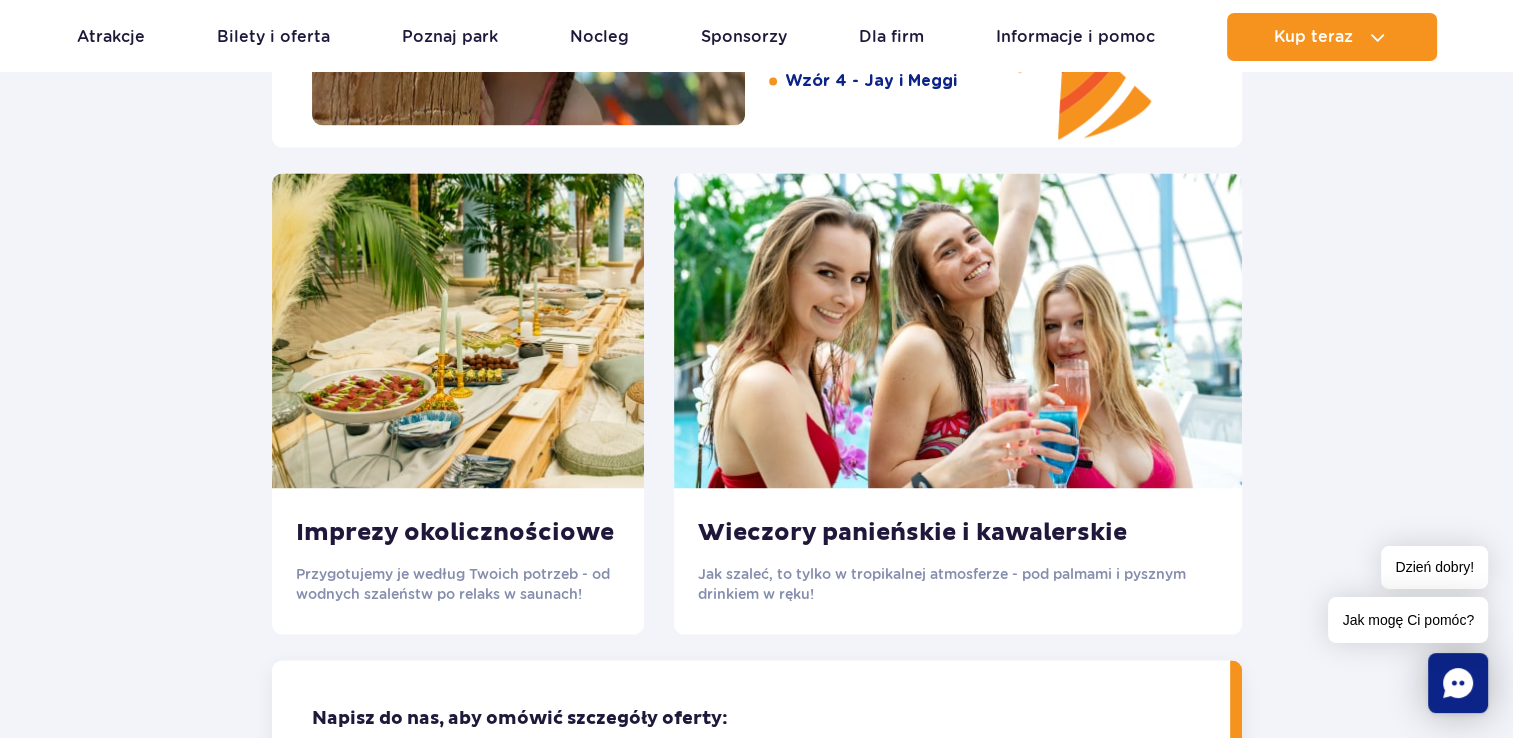 scroll, scrollTop: 2900, scrollLeft: 0, axis: vertical 